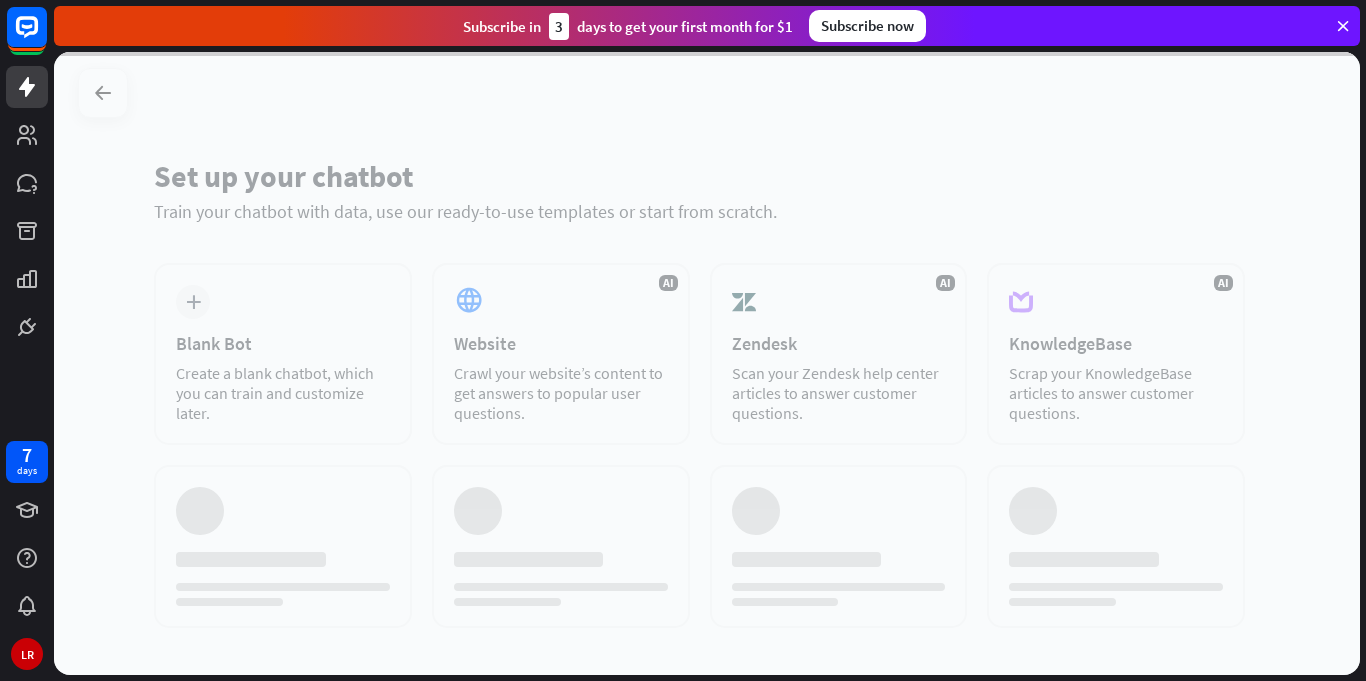 scroll, scrollTop: 0, scrollLeft: 0, axis: both 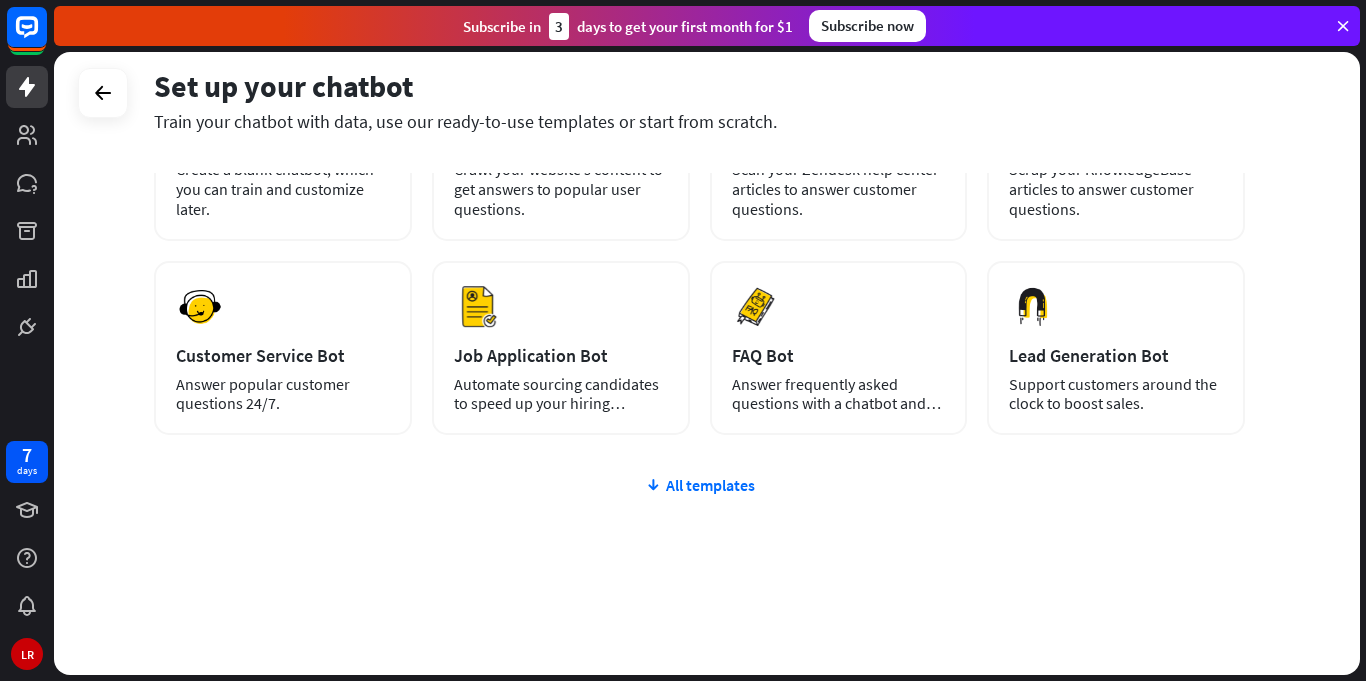 click on "plus   Blank Bot
Create a blank chatbot, which you can train and
customize later.
AI     Website
Crawl your website’s content to get answers to
popular user questions.
AI               Zendesk
Scan your Zendesk help center articles to answer
customer questions.
AI         KnowledgeBase
Scrap your KnowledgeBase articles to answer customer
questions.
Preview
Customer Service Bot
Answer popular customer questions 24/7.
Preview" at bounding box center (699, 367) 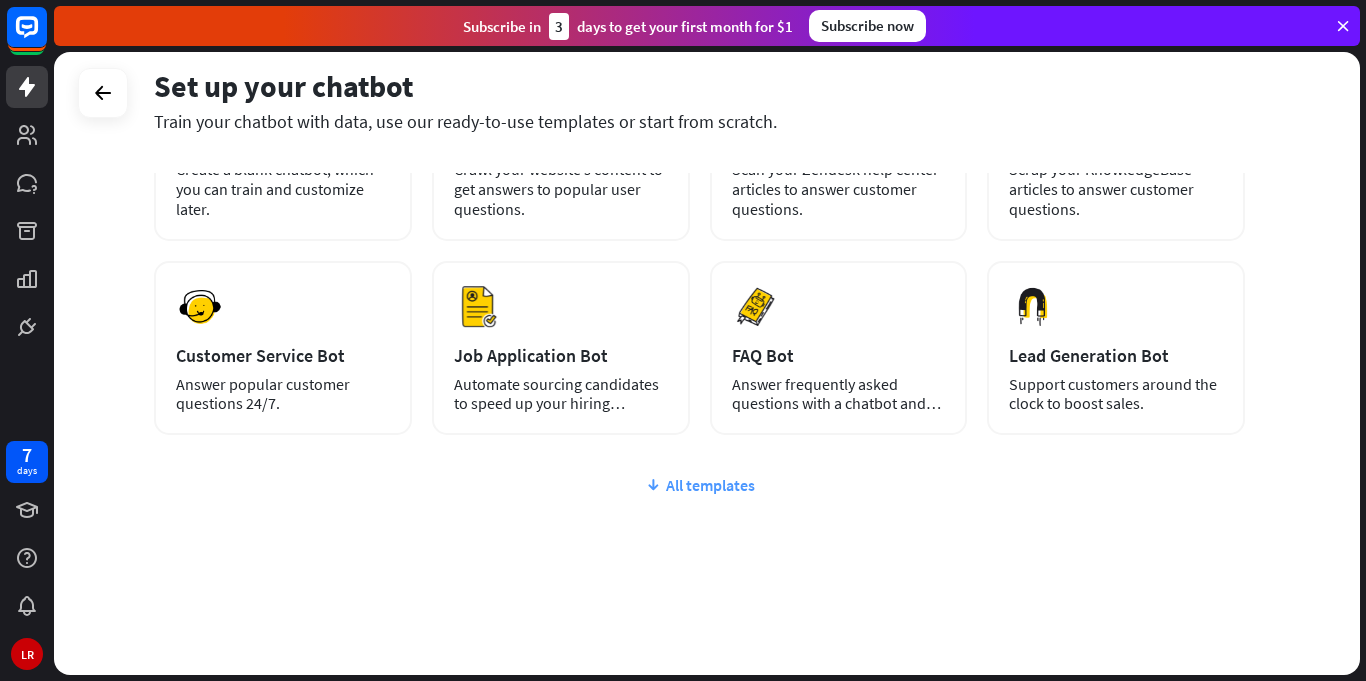 click on "All templates" at bounding box center [699, 485] 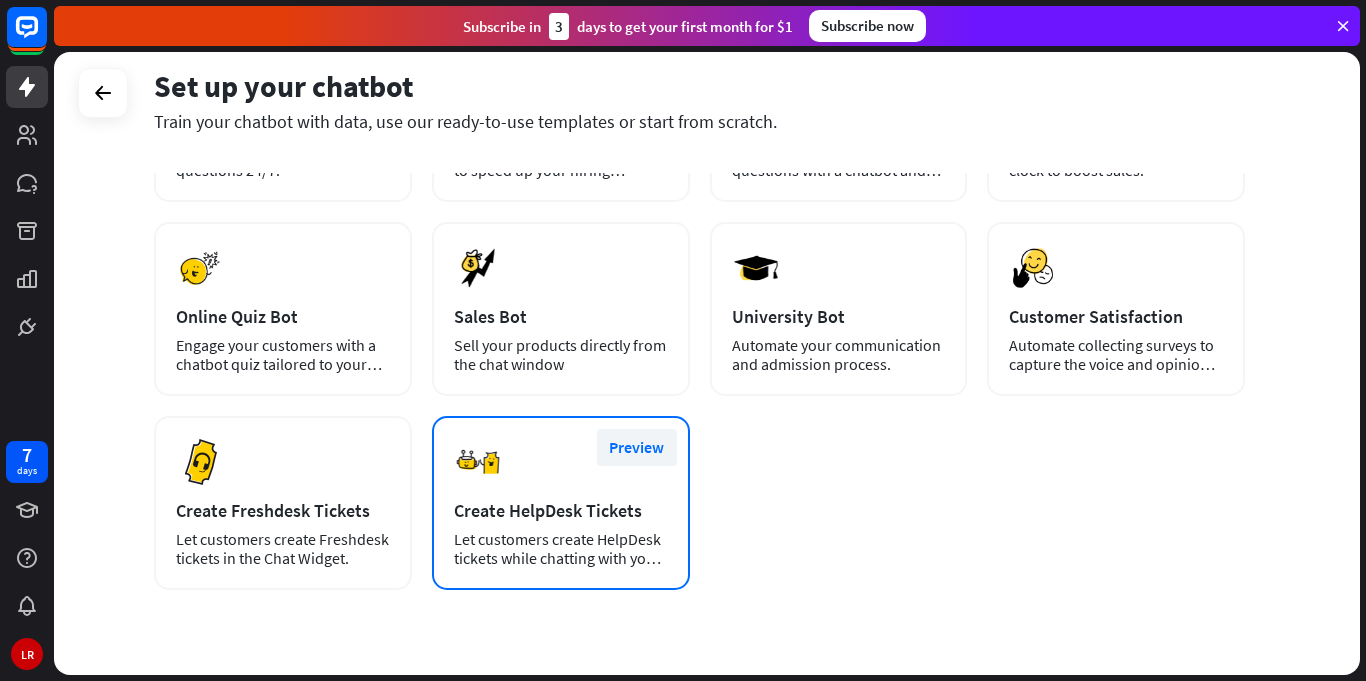 scroll, scrollTop: 0, scrollLeft: 0, axis: both 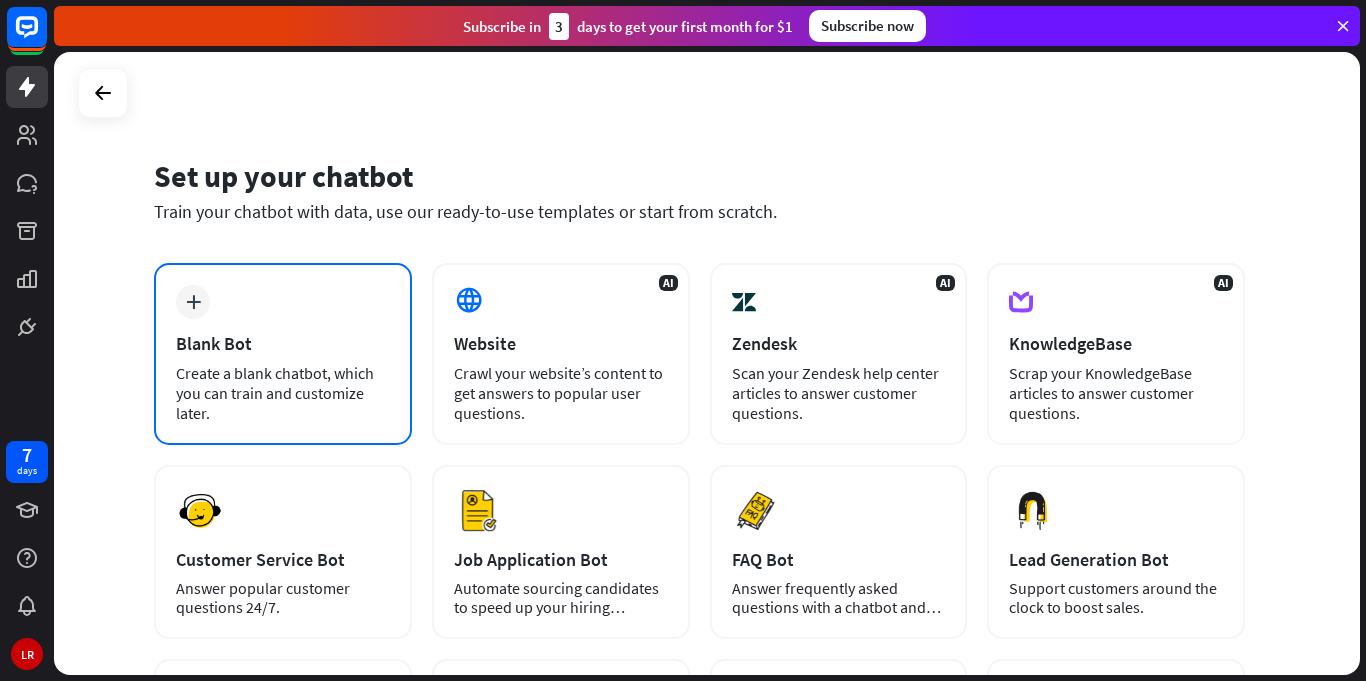 click on "Create a blank chatbot, which you can train and
customize later." at bounding box center [283, 393] 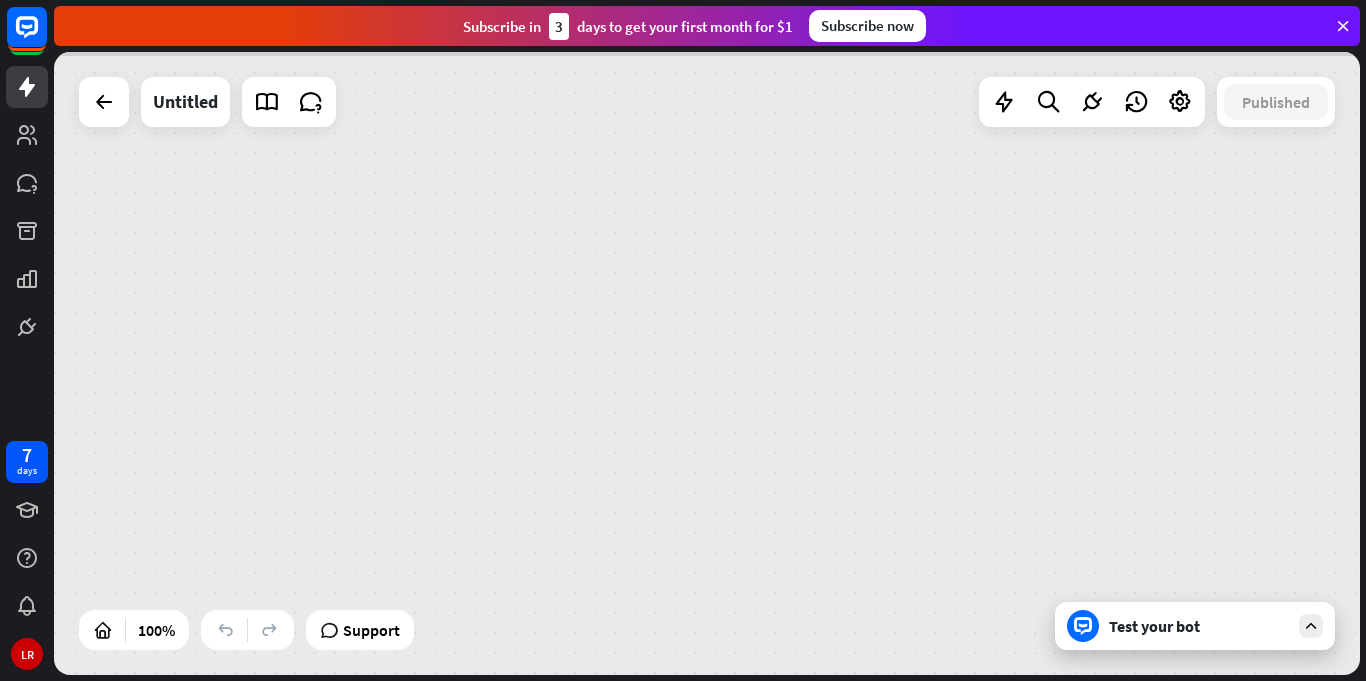 click at bounding box center [707, 363] 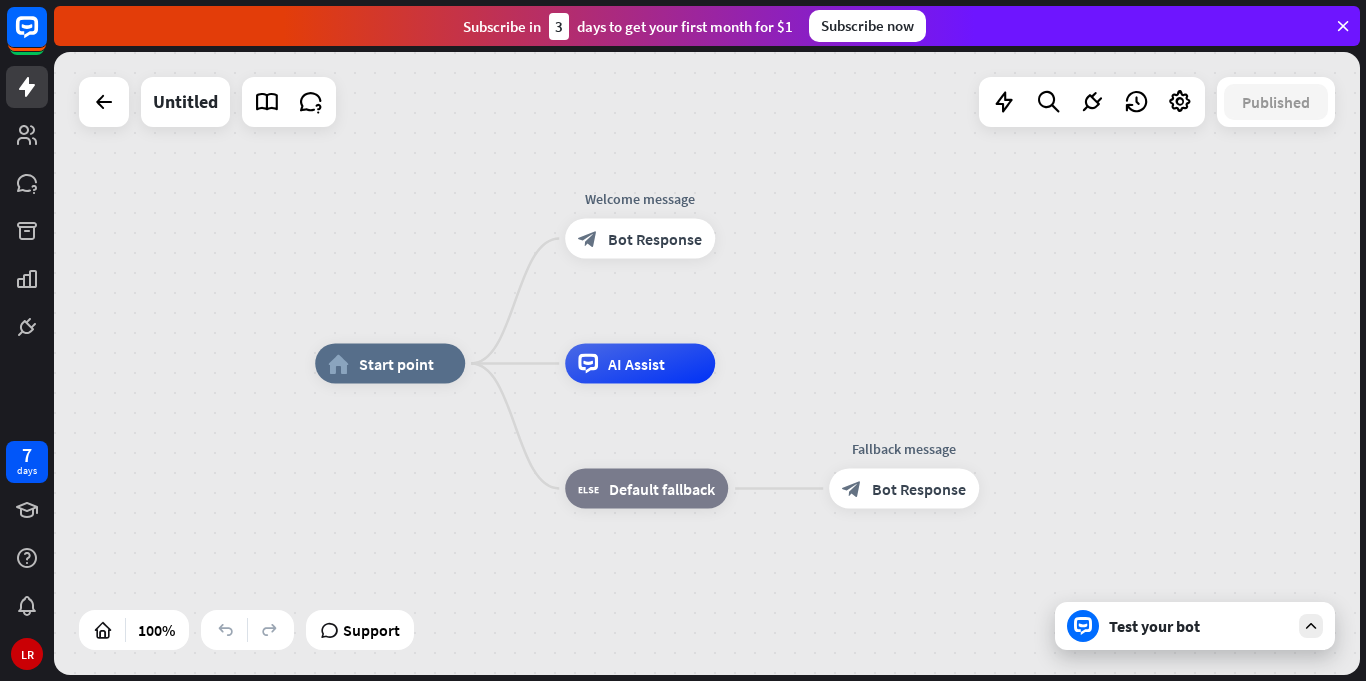 click on "Test your bot" at bounding box center [1199, 626] 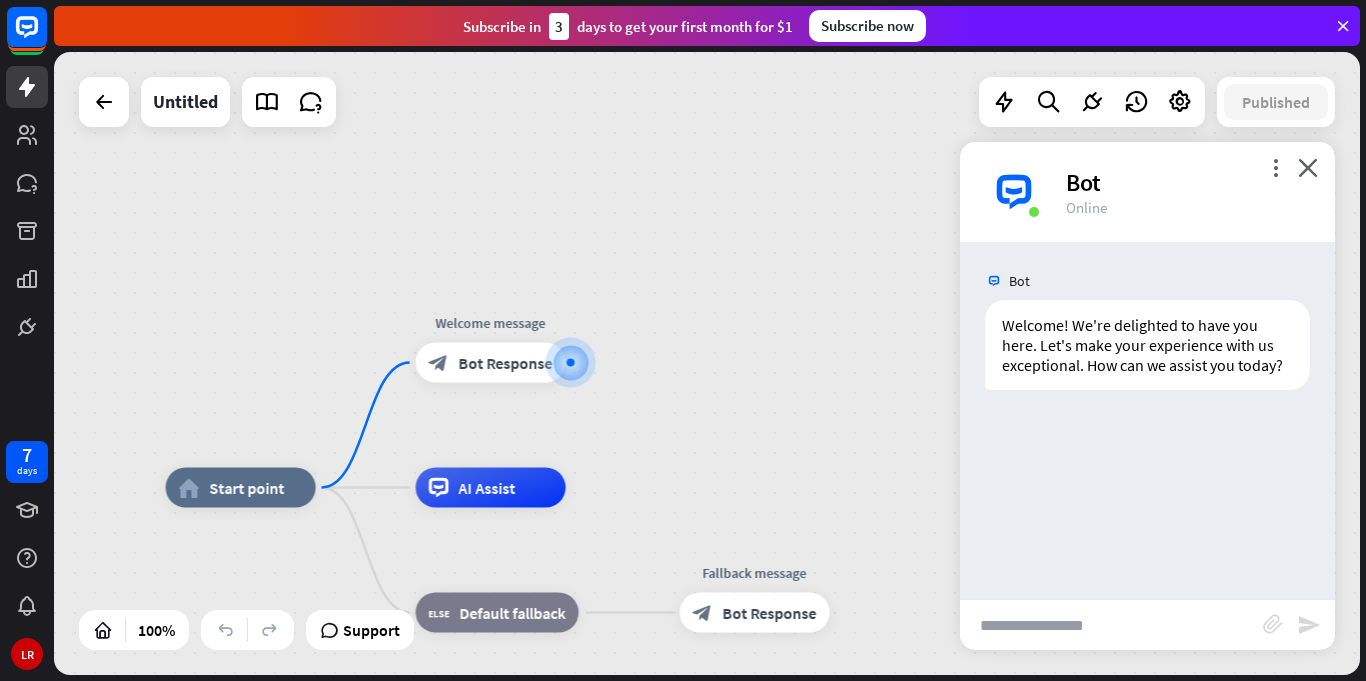 click at bounding box center [1111, 625] 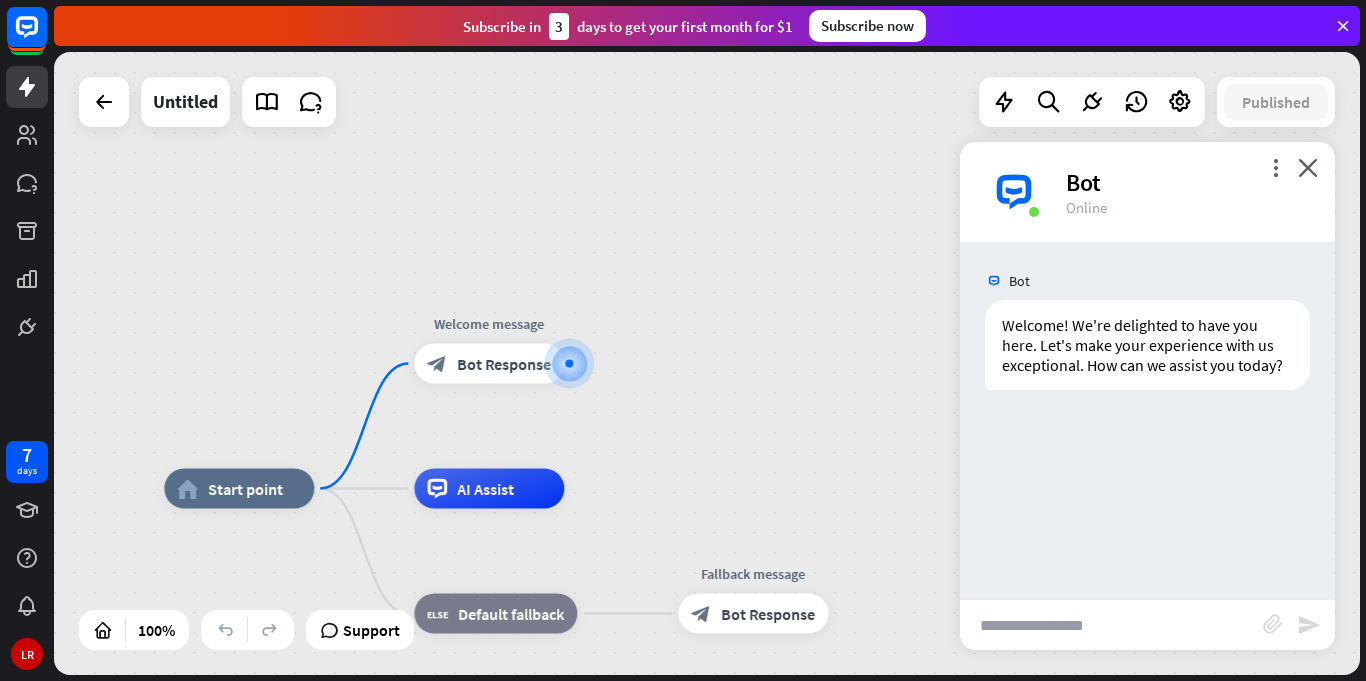 click at bounding box center [1111, 625] 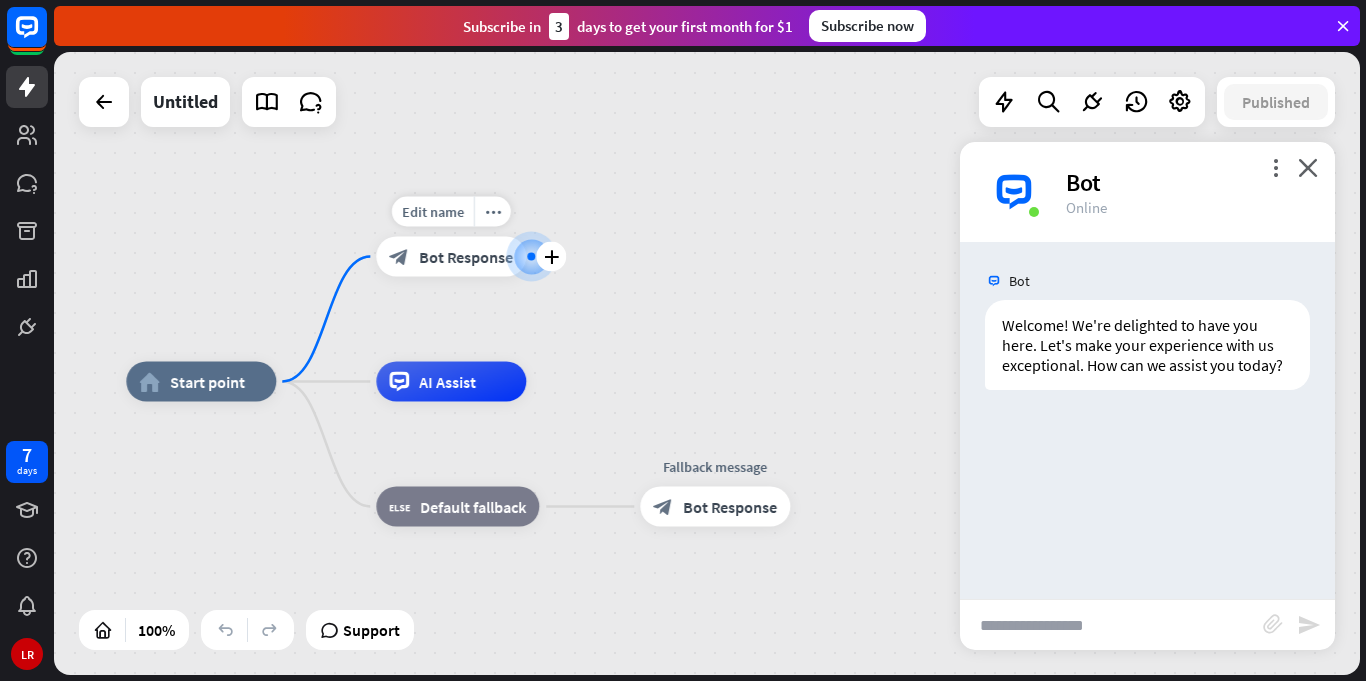drag, startPoint x: 561, startPoint y: 359, endPoint x: 510, endPoint y: 232, distance: 136.85759 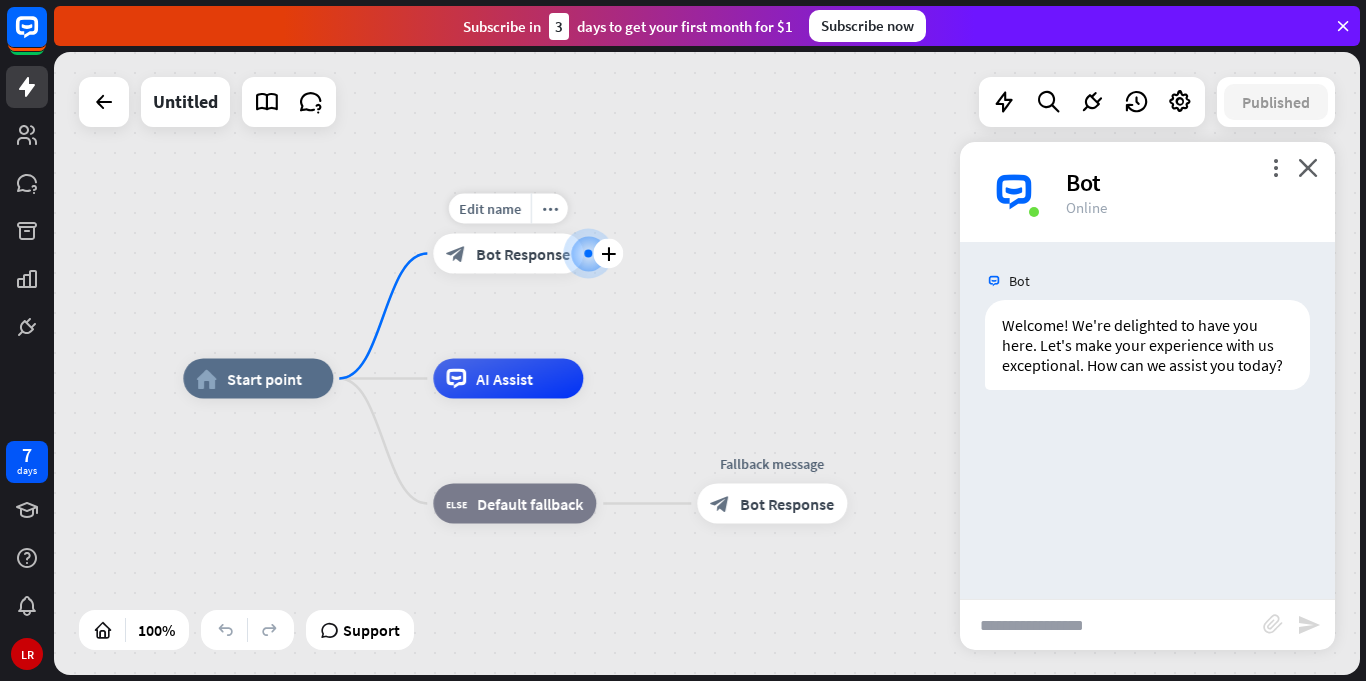 drag, startPoint x: 518, startPoint y: 238, endPoint x: 589, endPoint y: 256, distance: 73.24616 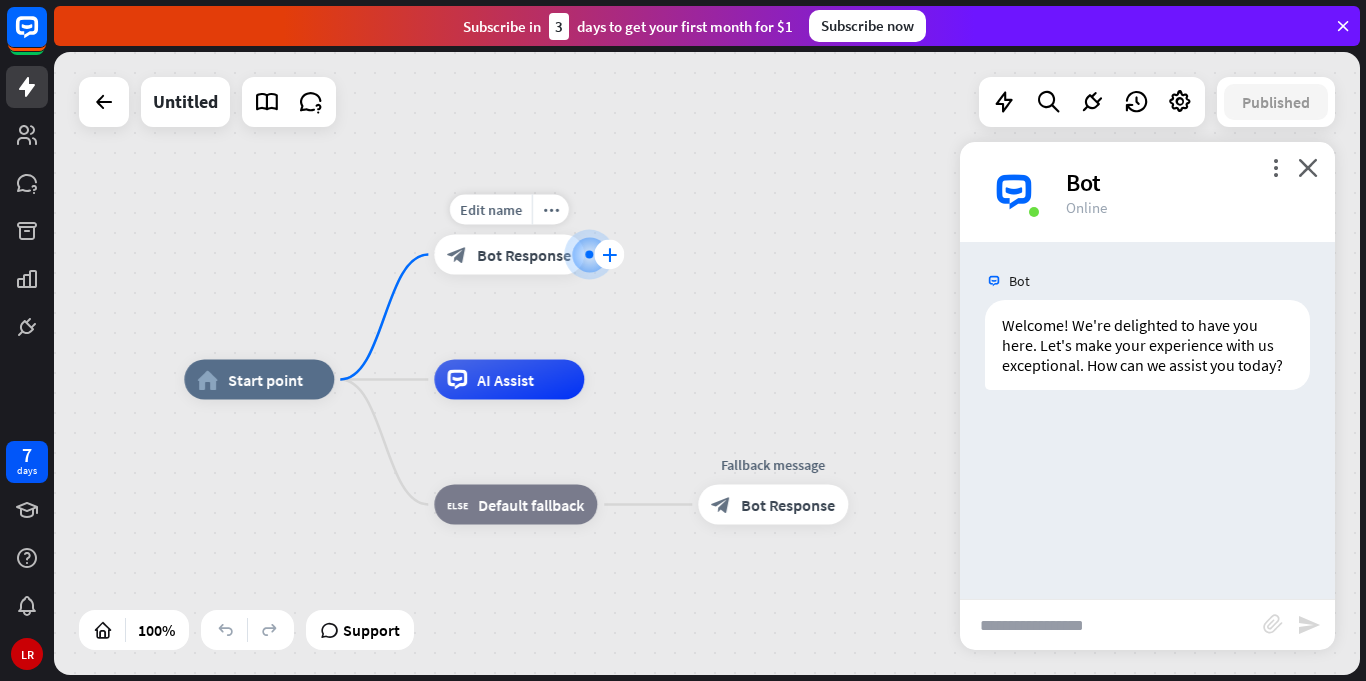 click on "plus" at bounding box center [609, 255] 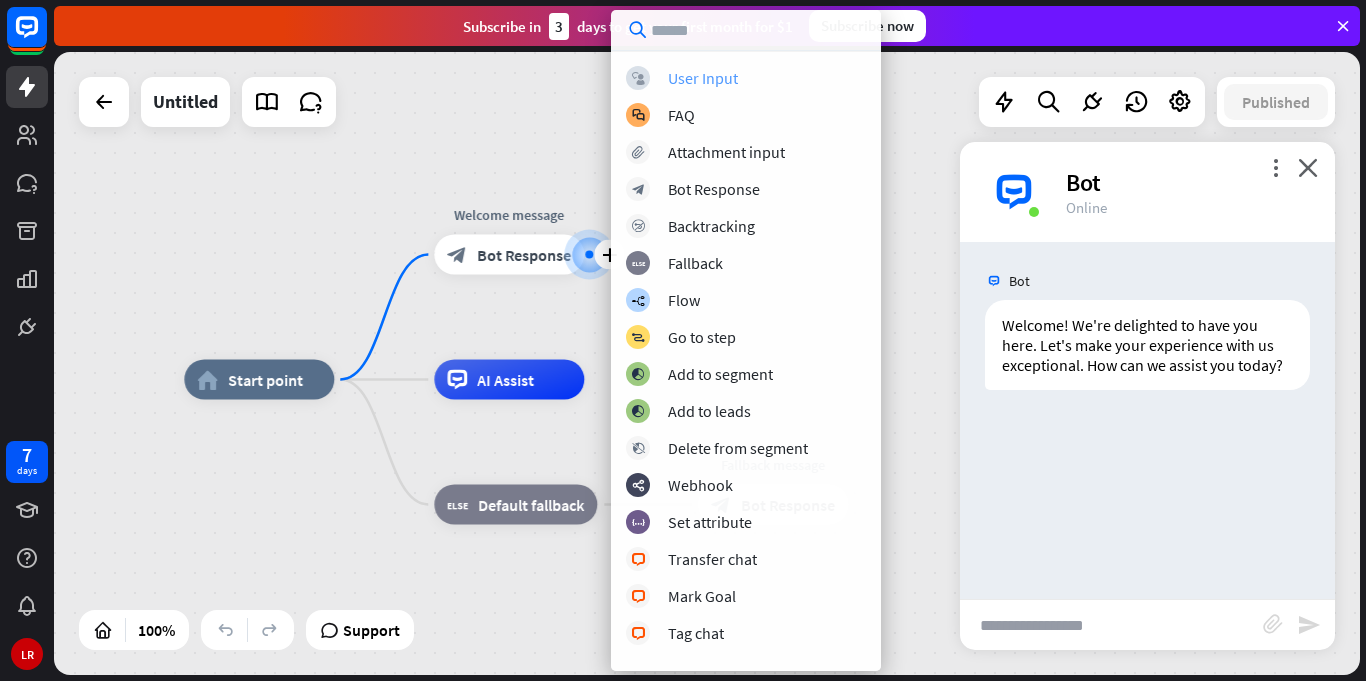 click on "User Input" at bounding box center [703, 78] 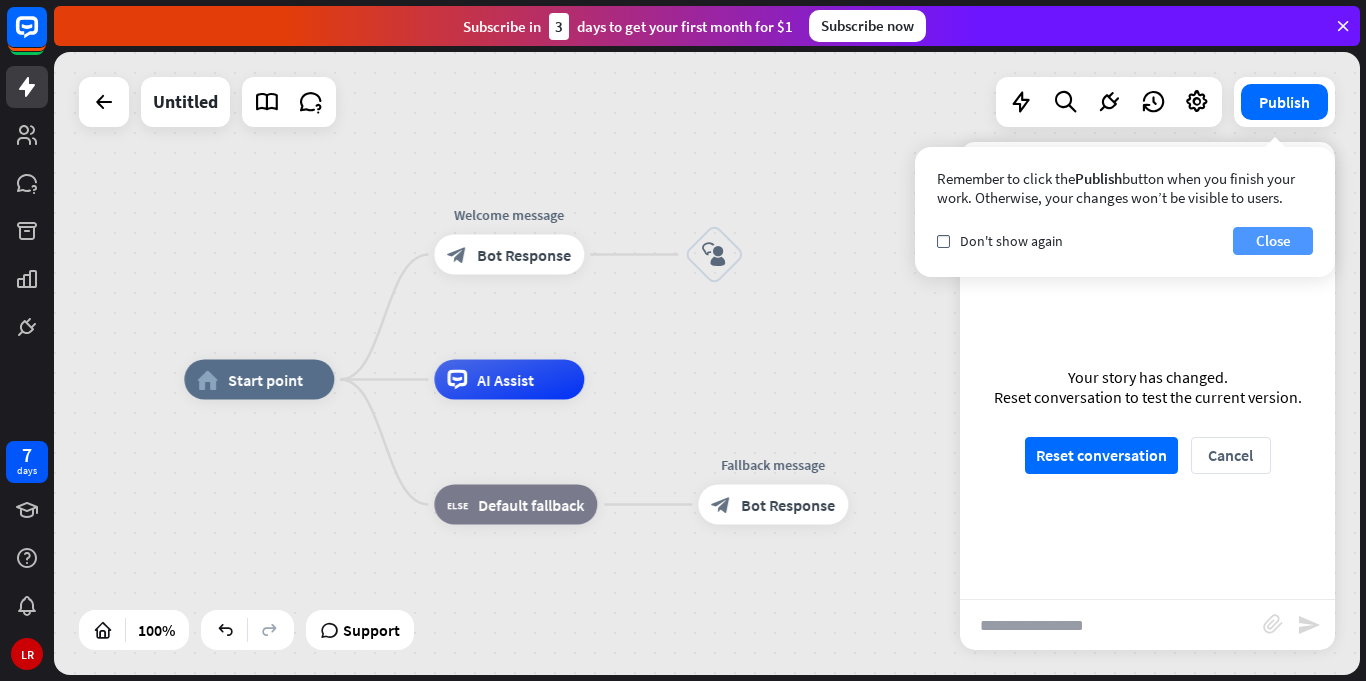 click on "Close" at bounding box center [1273, 241] 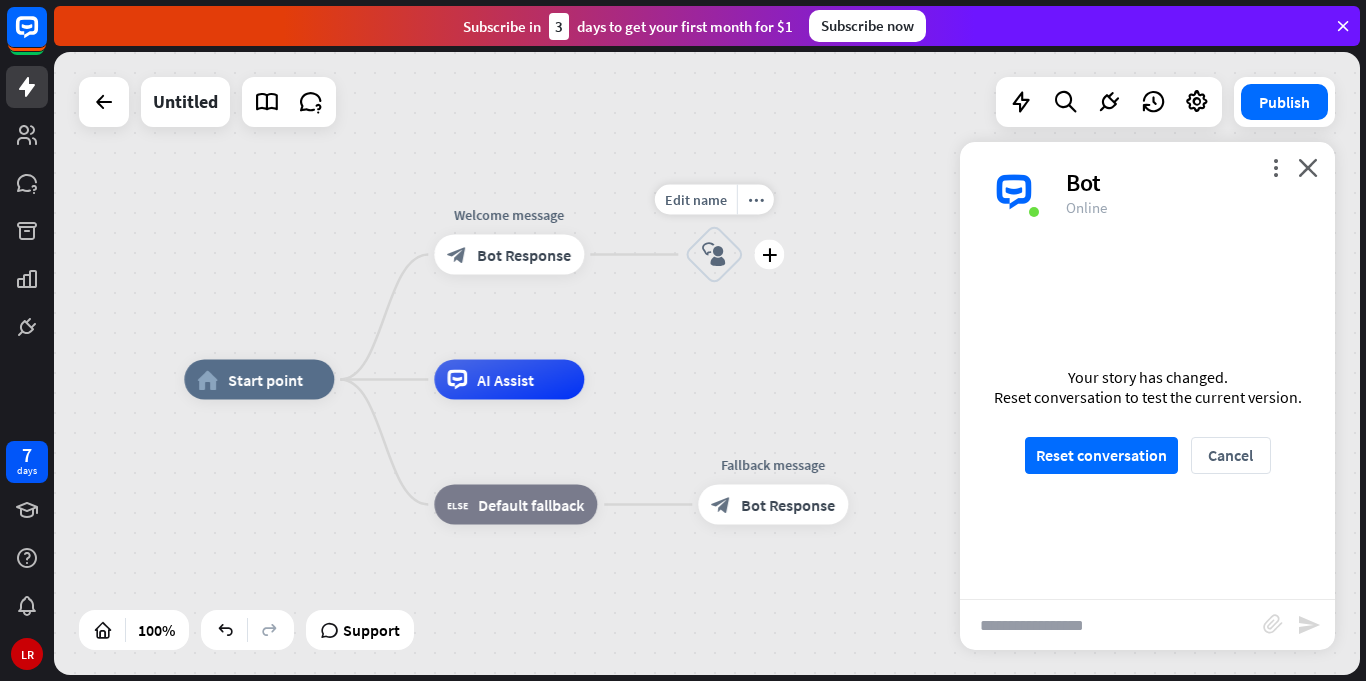 click on "block_user_input" at bounding box center [714, 255] 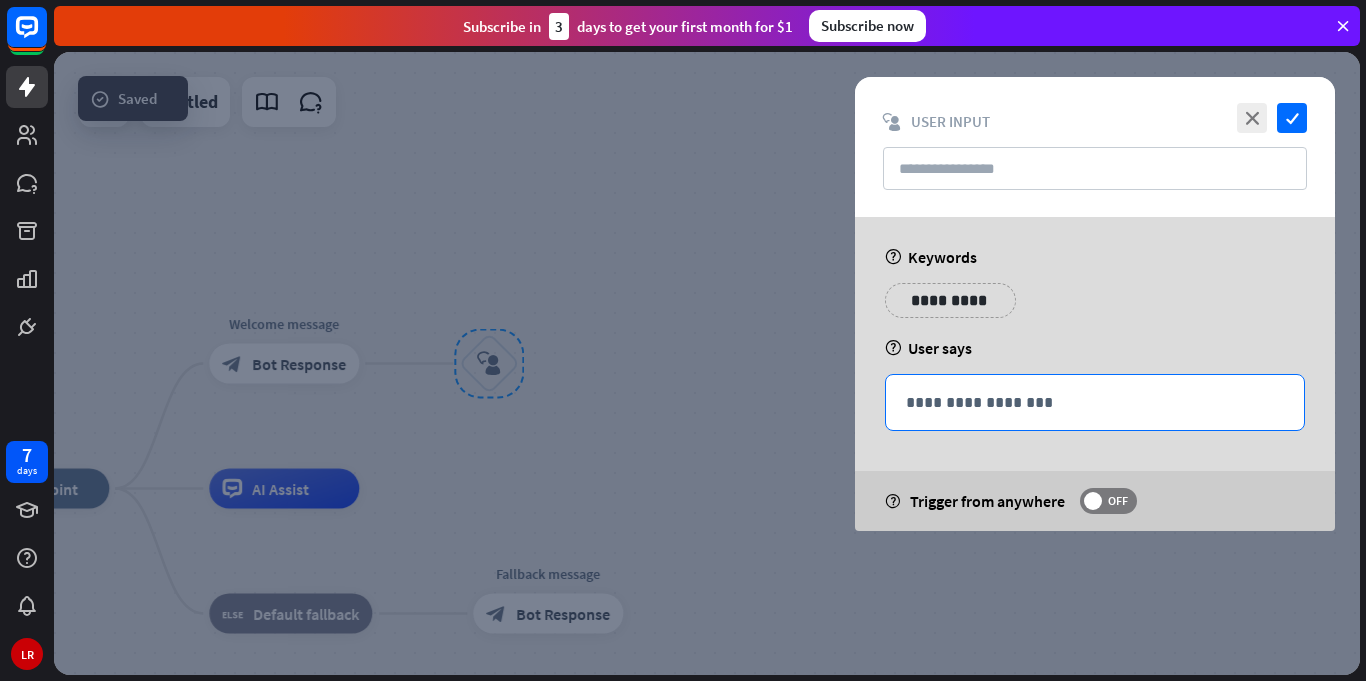 click on "**********" at bounding box center (1095, 402) 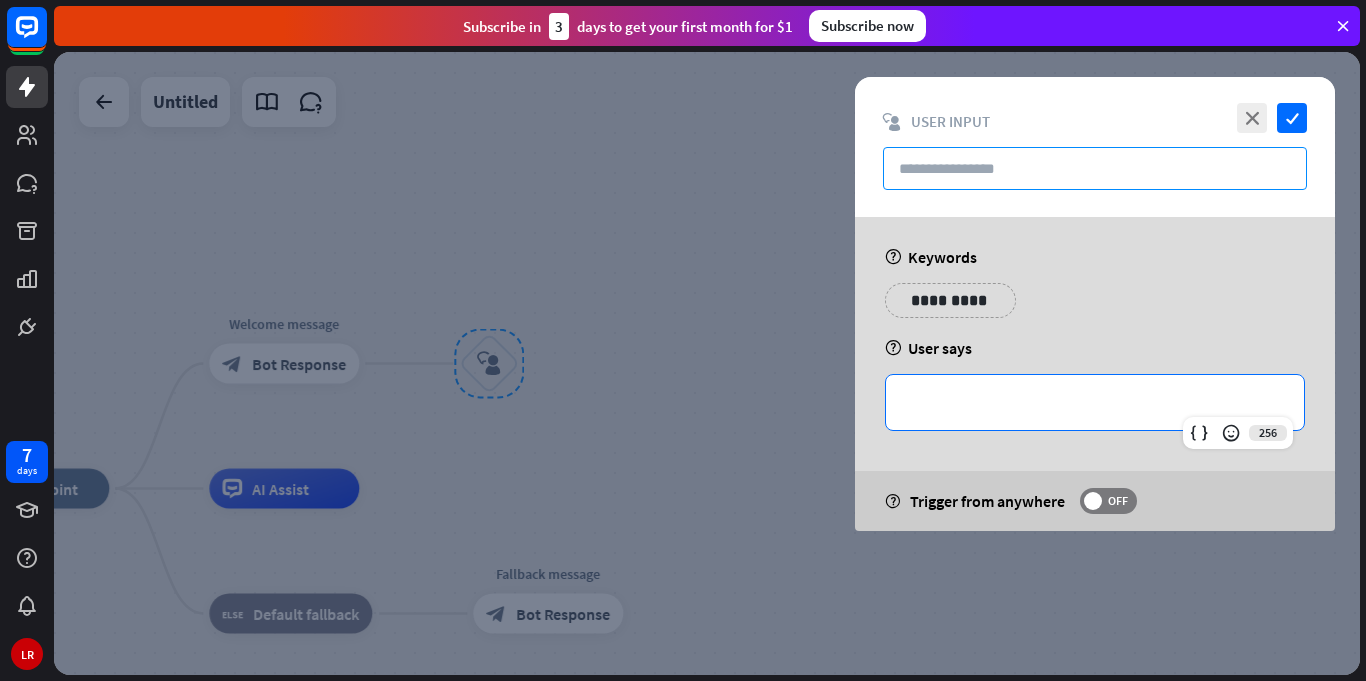 click at bounding box center (1095, 168) 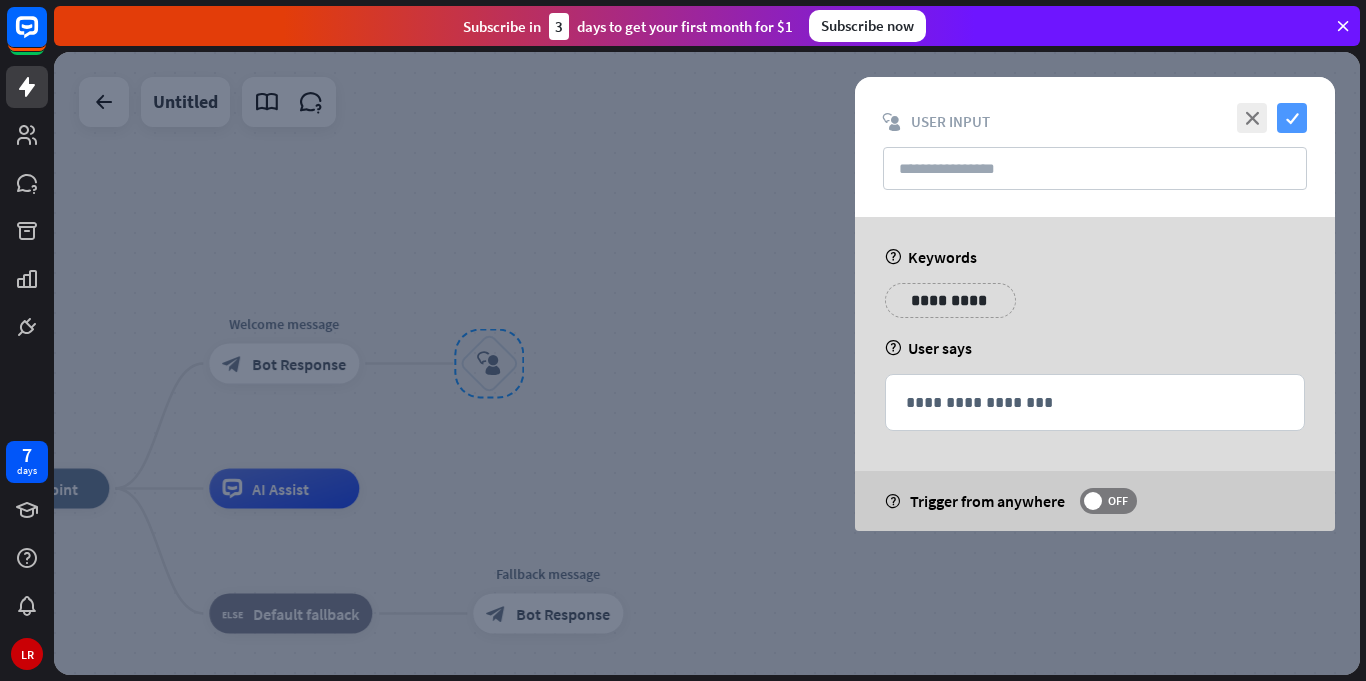 click on "check" at bounding box center [1292, 118] 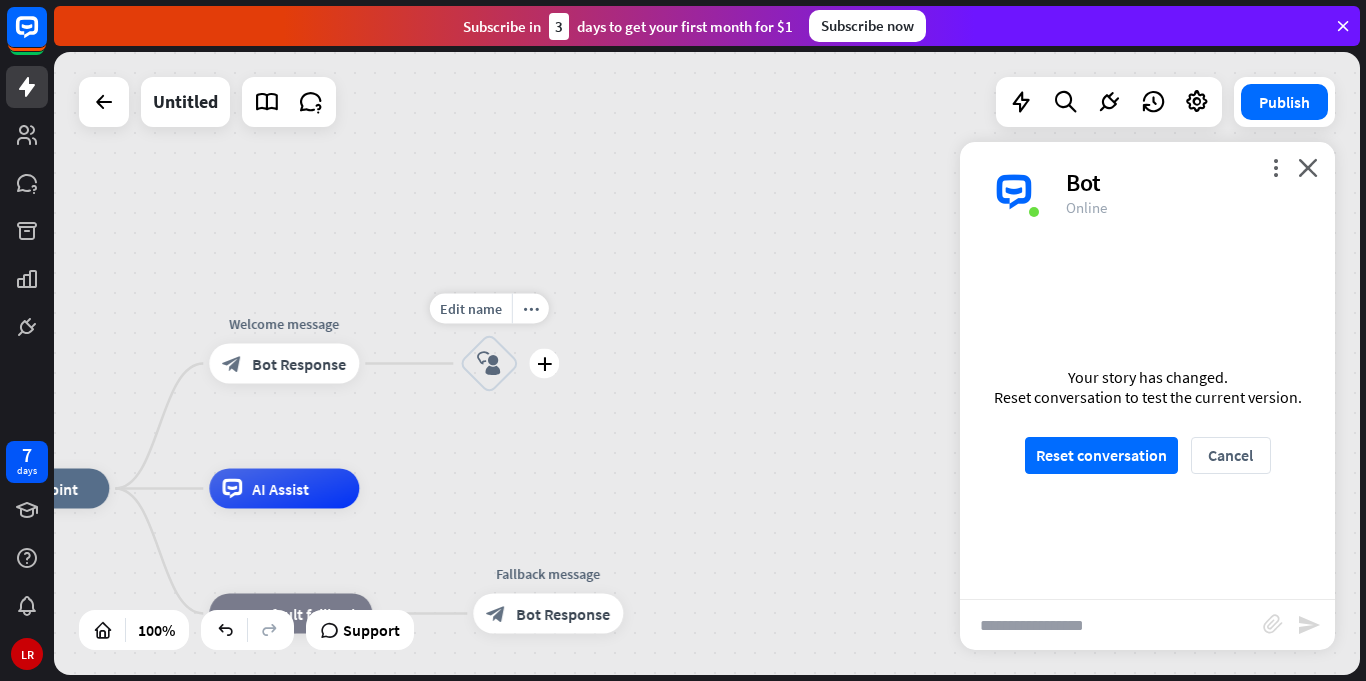 click on "block_user_input" at bounding box center (489, 364) 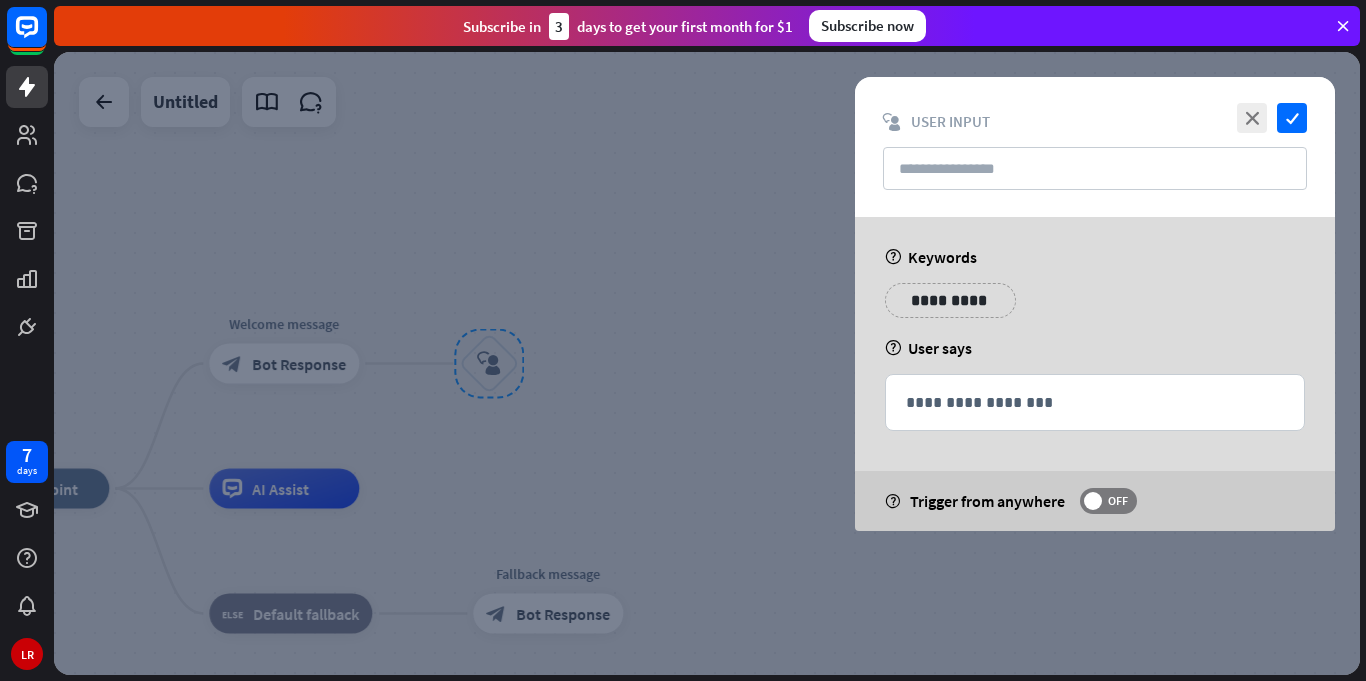 drag, startPoint x: 489, startPoint y: 377, endPoint x: 847, endPoint y: 528, distance: 388.54214 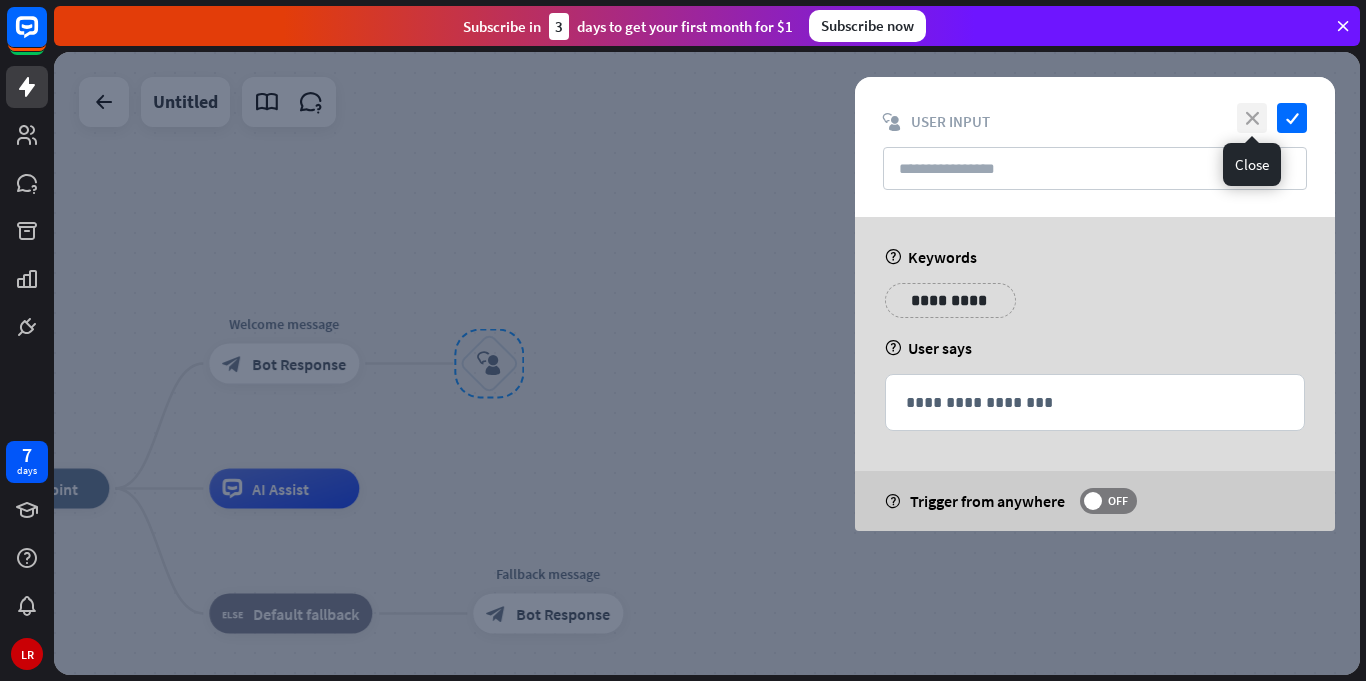 click on "close" at bounding box center (1252, 118) 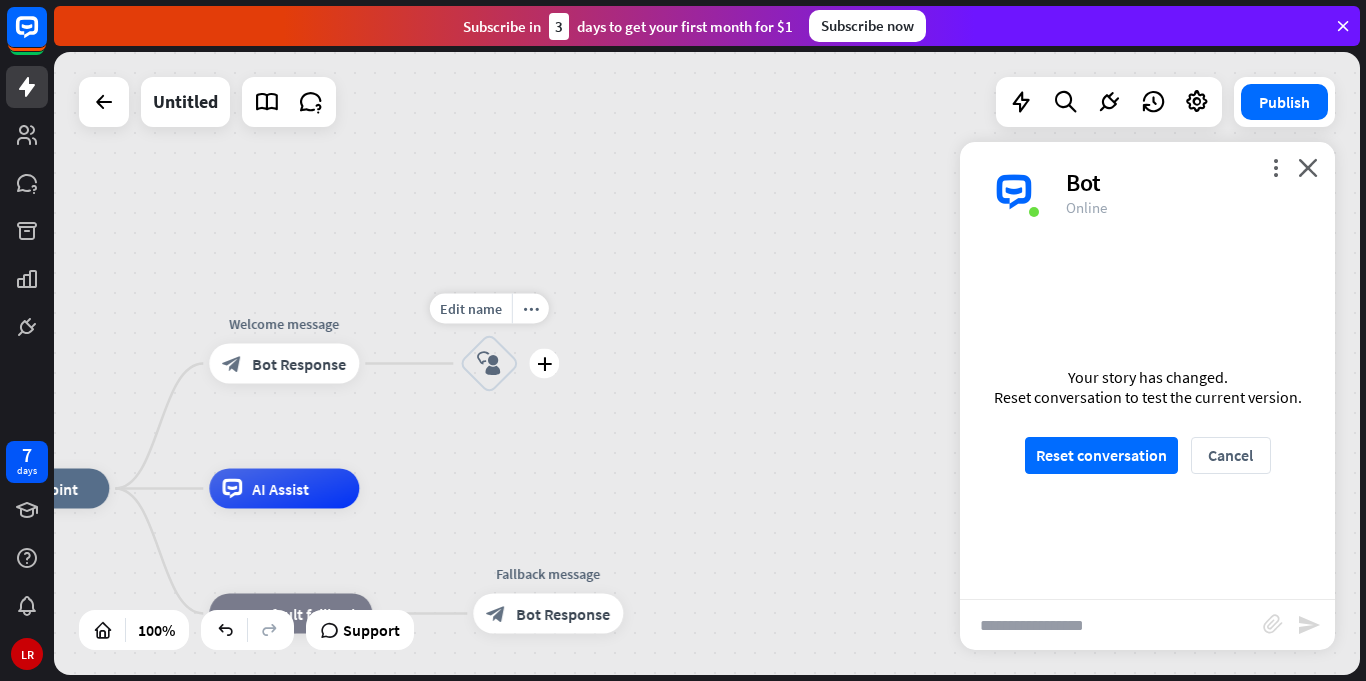 click on "block_user_input" at bounding box center (489, 364) 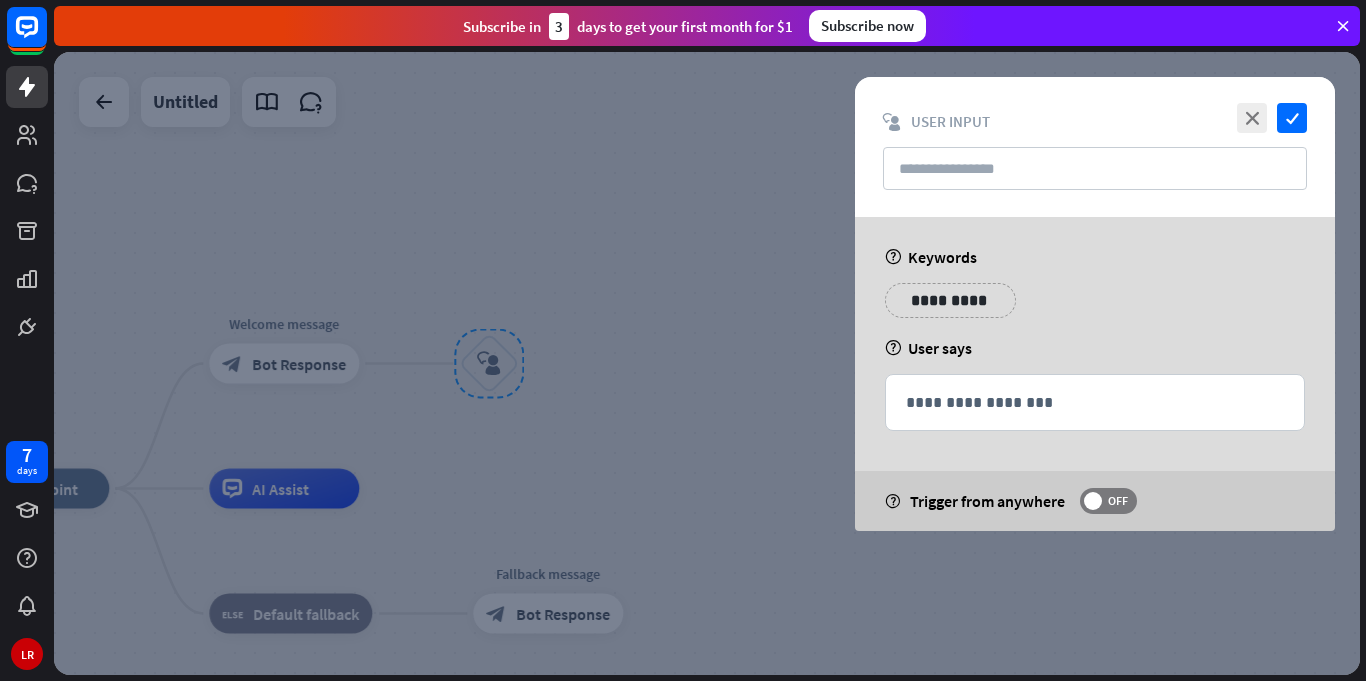 click at bounding box center (707, 363) 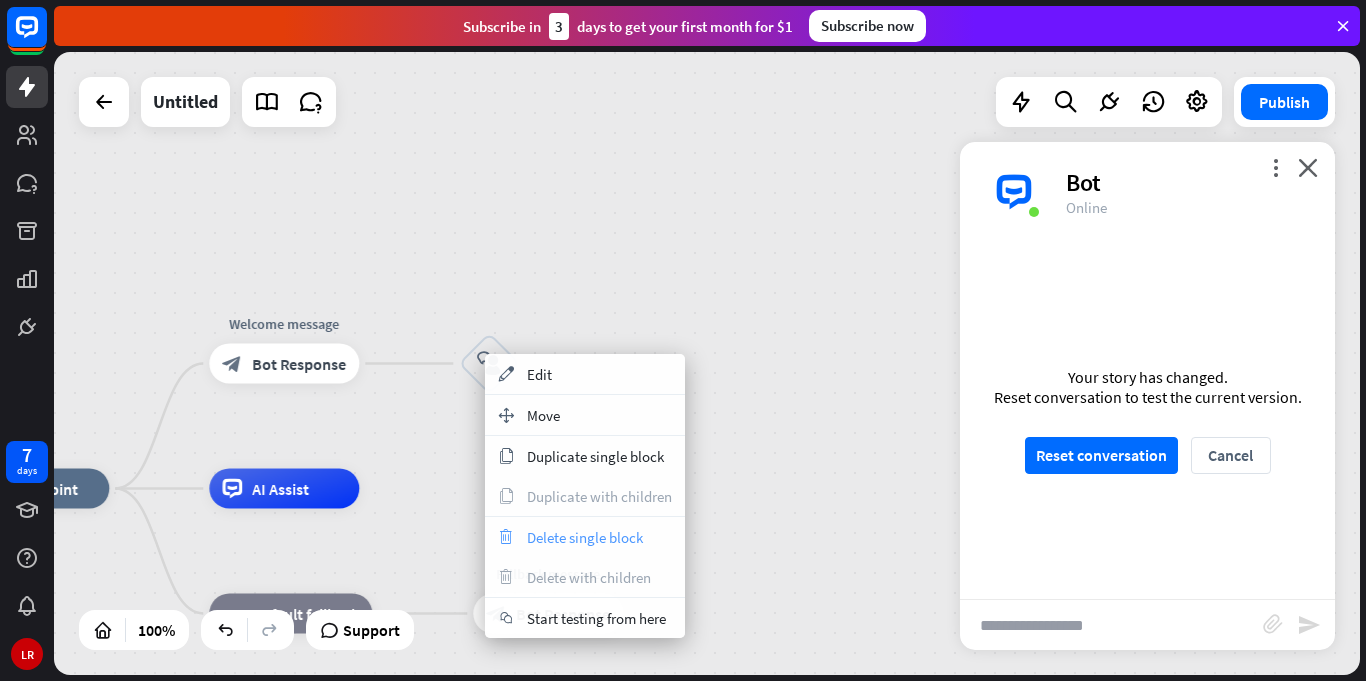 click on "trash   Delete single block" at bounding box center (585, 537) 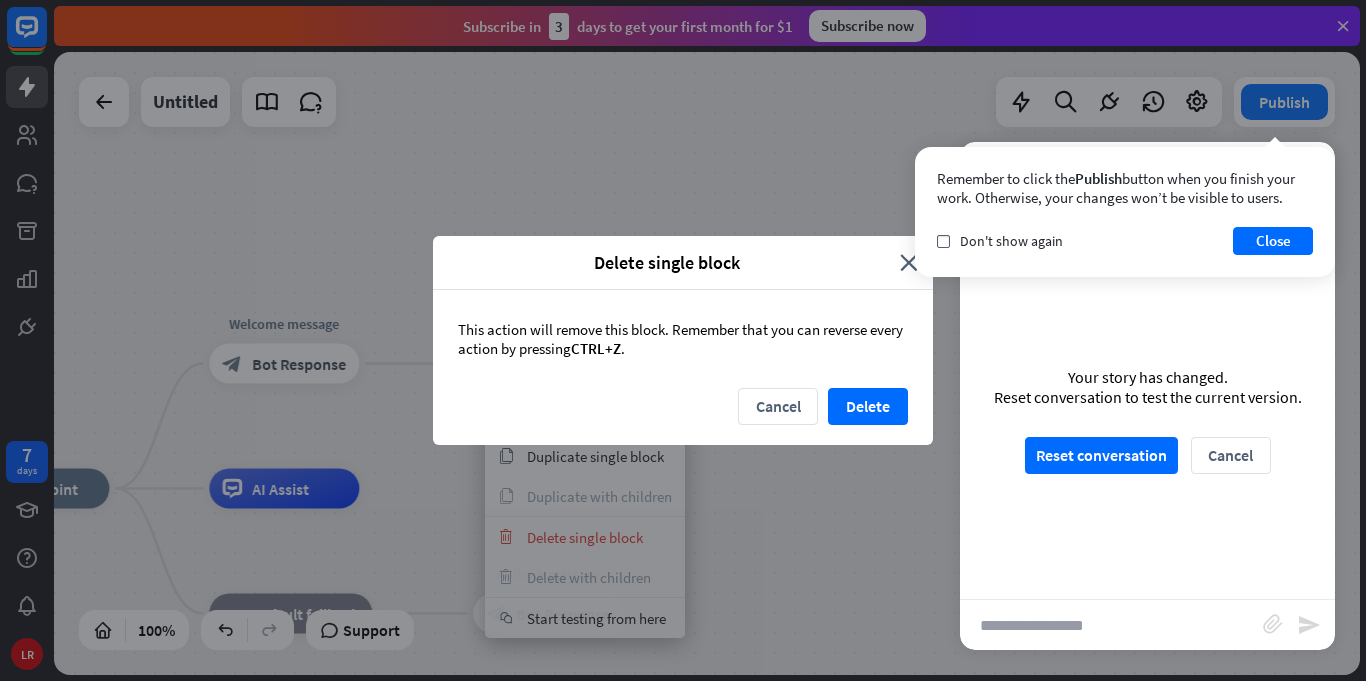click on "Cancel   Delete" at bounding box center (683, 416) 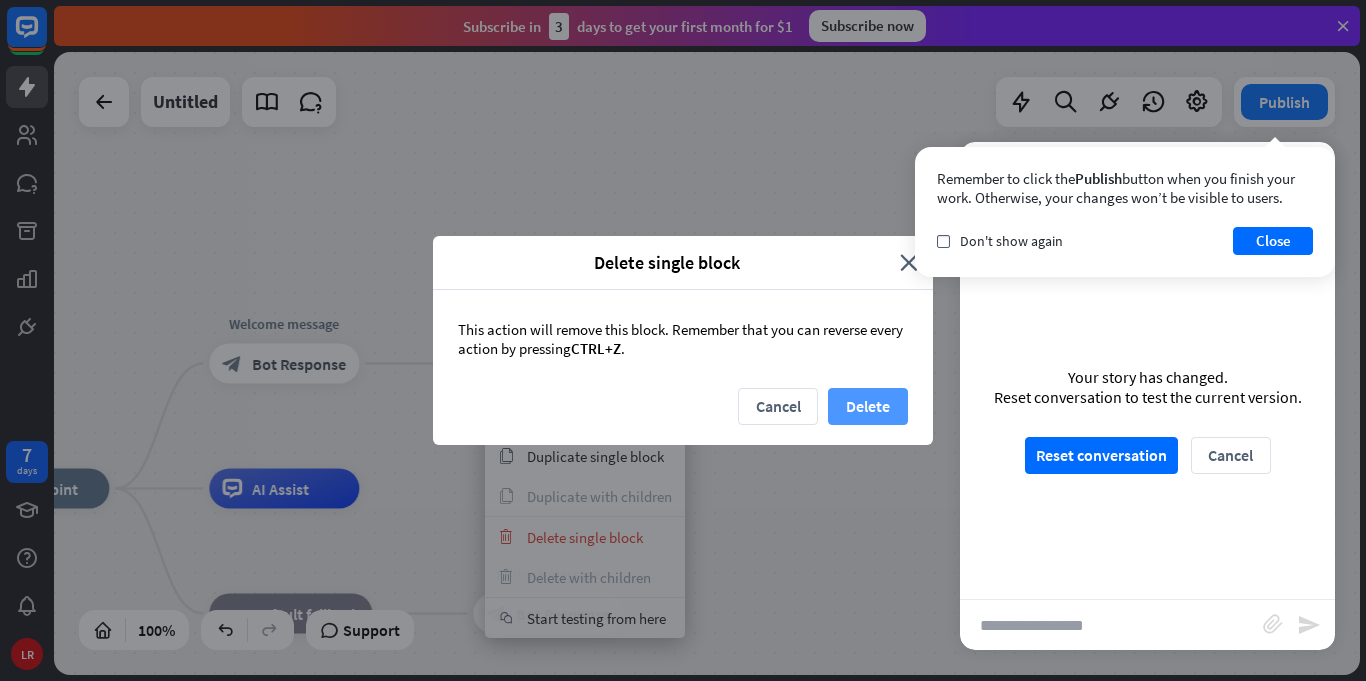 click on "Delete" at bounding box center [868, 406] 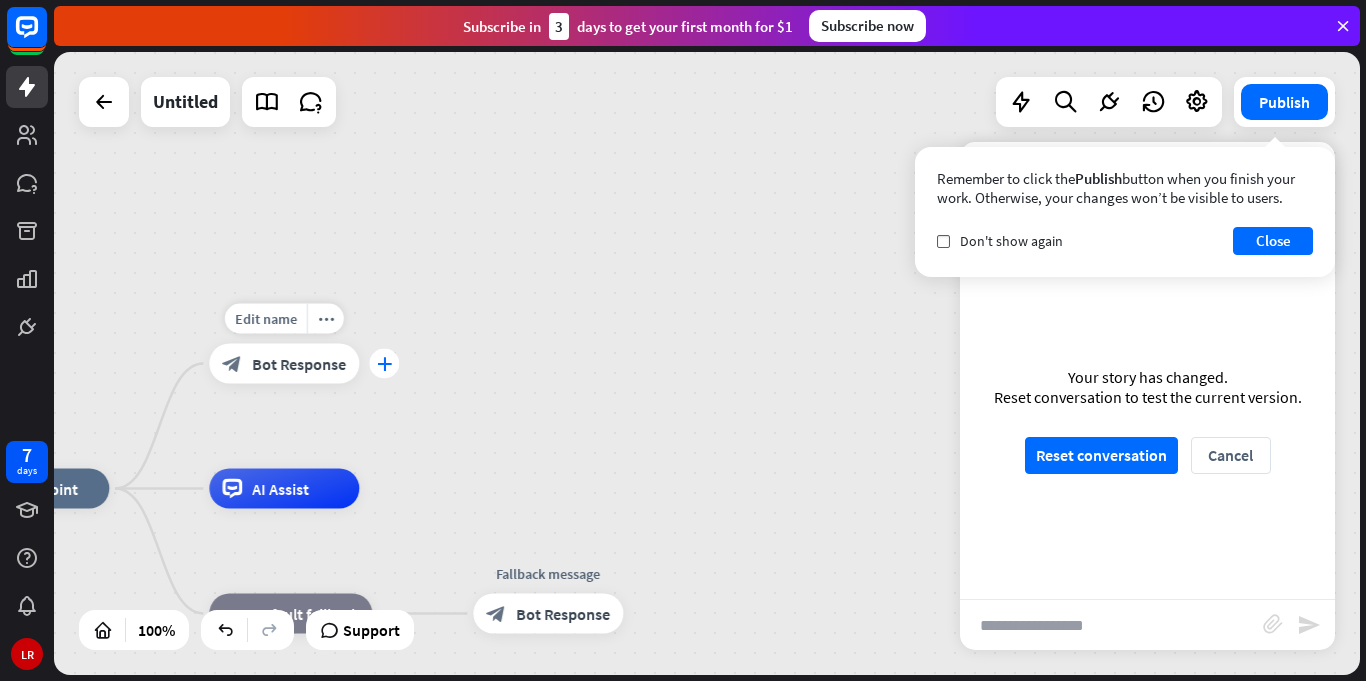 click on "plus" at bounding box center [384, 364] 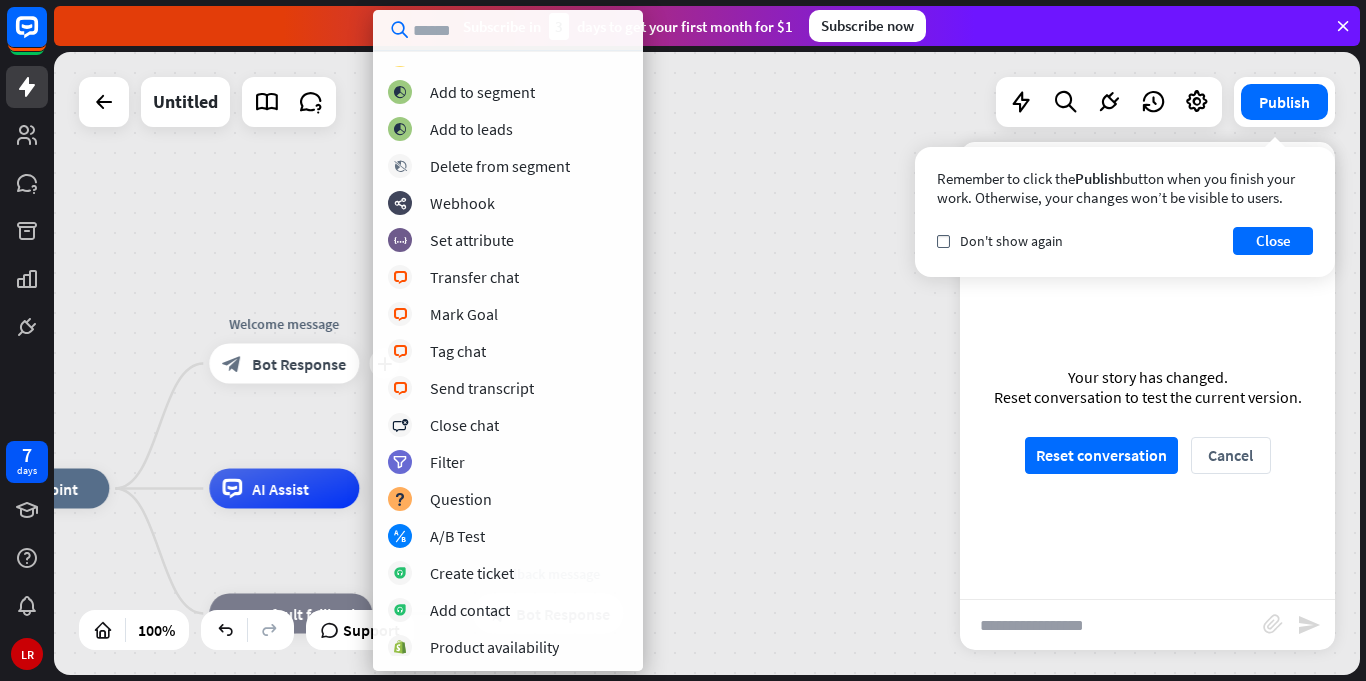 scroll, scrollTop: 283, scrollLeft: 0, axis: vertical 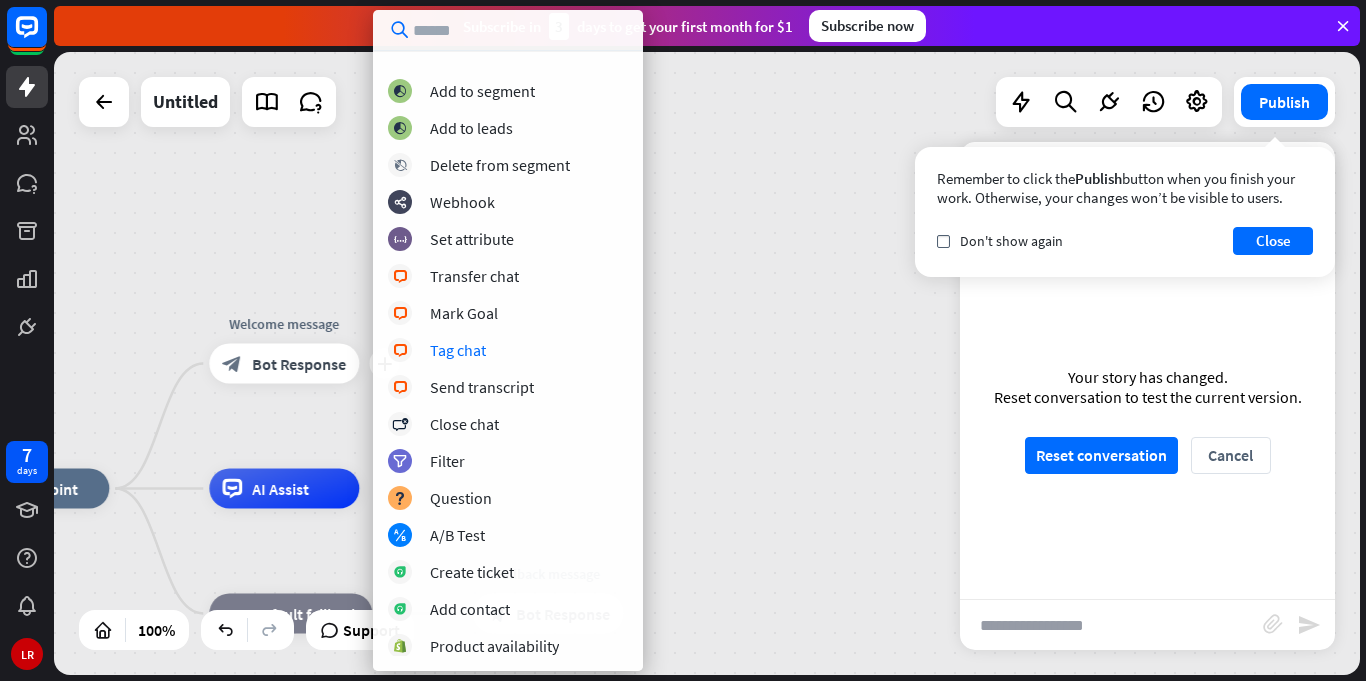 click on "home_2   Start point               plus   Welcome message   block_bot_response   Bot Response                     AI Assist                   block_fallback   Default fallback                 Fallback message   block_bot_response   Bot Response" at bounding box center (707, 363) 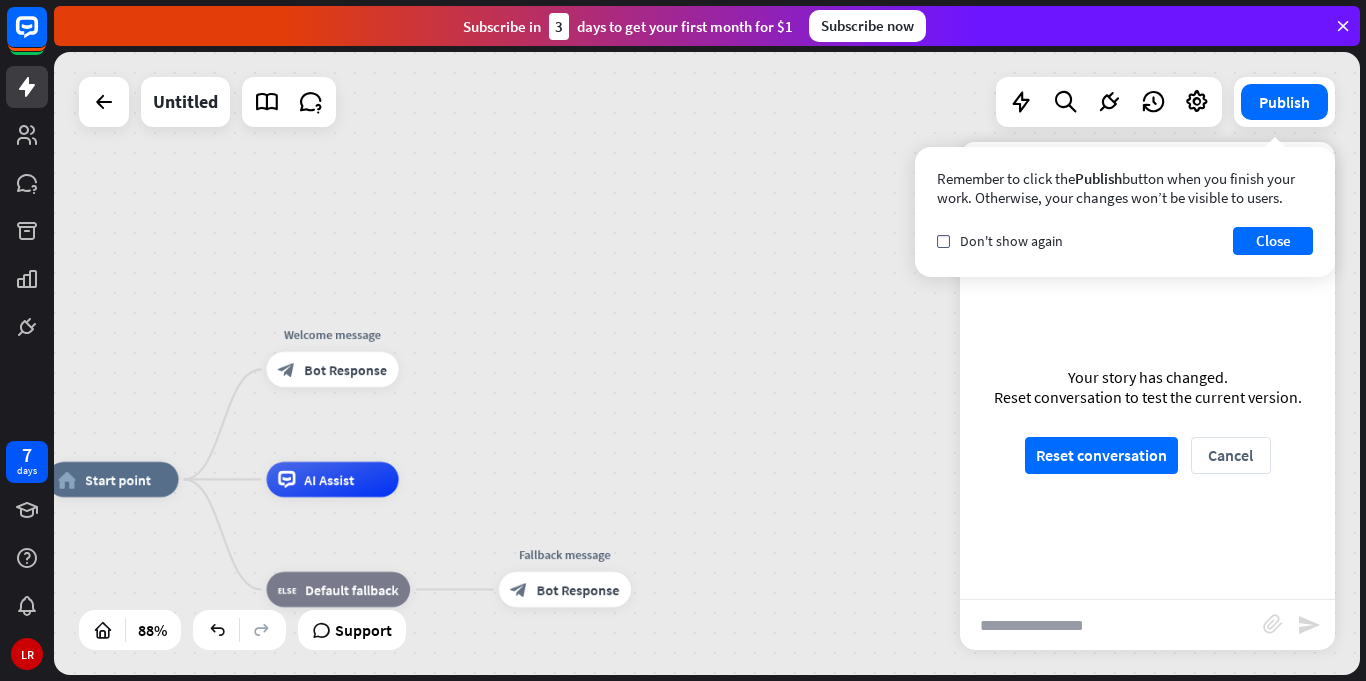 drag, startPoint x: 376, startPoint y: 368, endPoint x: 677, endPoint y: 497, distance: 327.47824 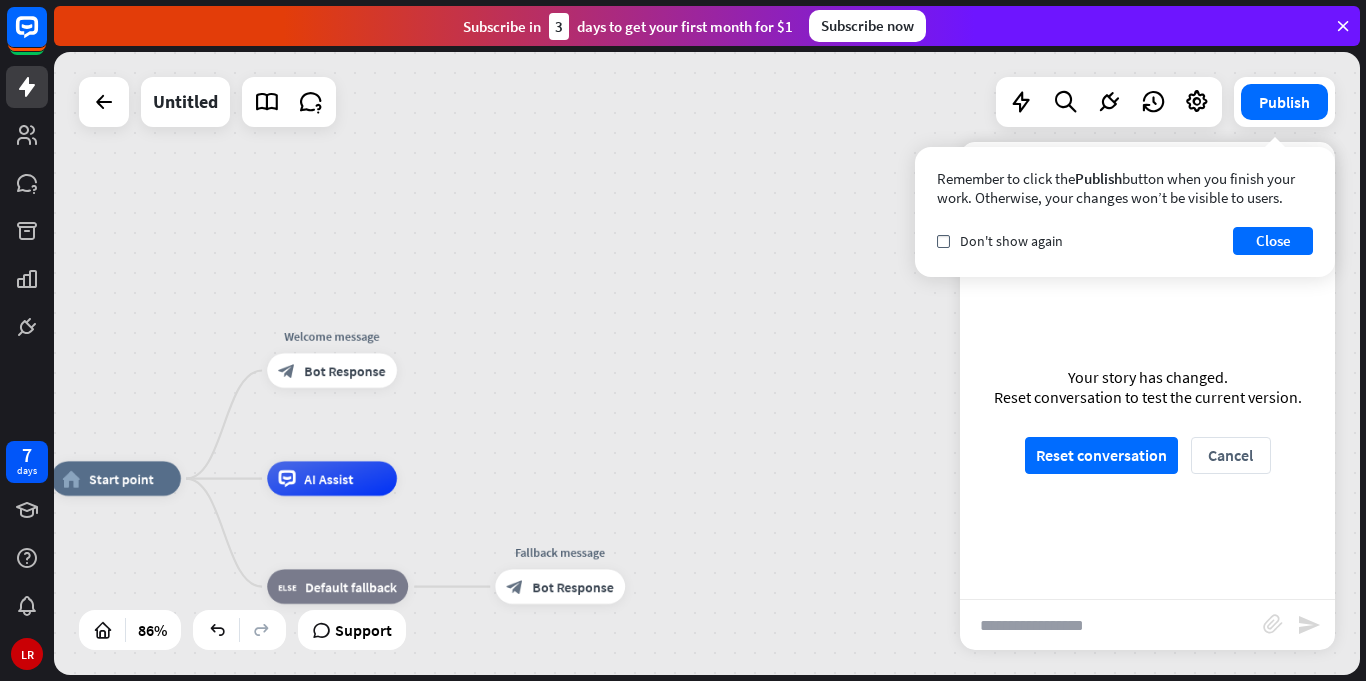 drag, startPoint x: 326, startPoint y: 422, endPoint x: 564, endPoint y: 361, distance: 245.6929 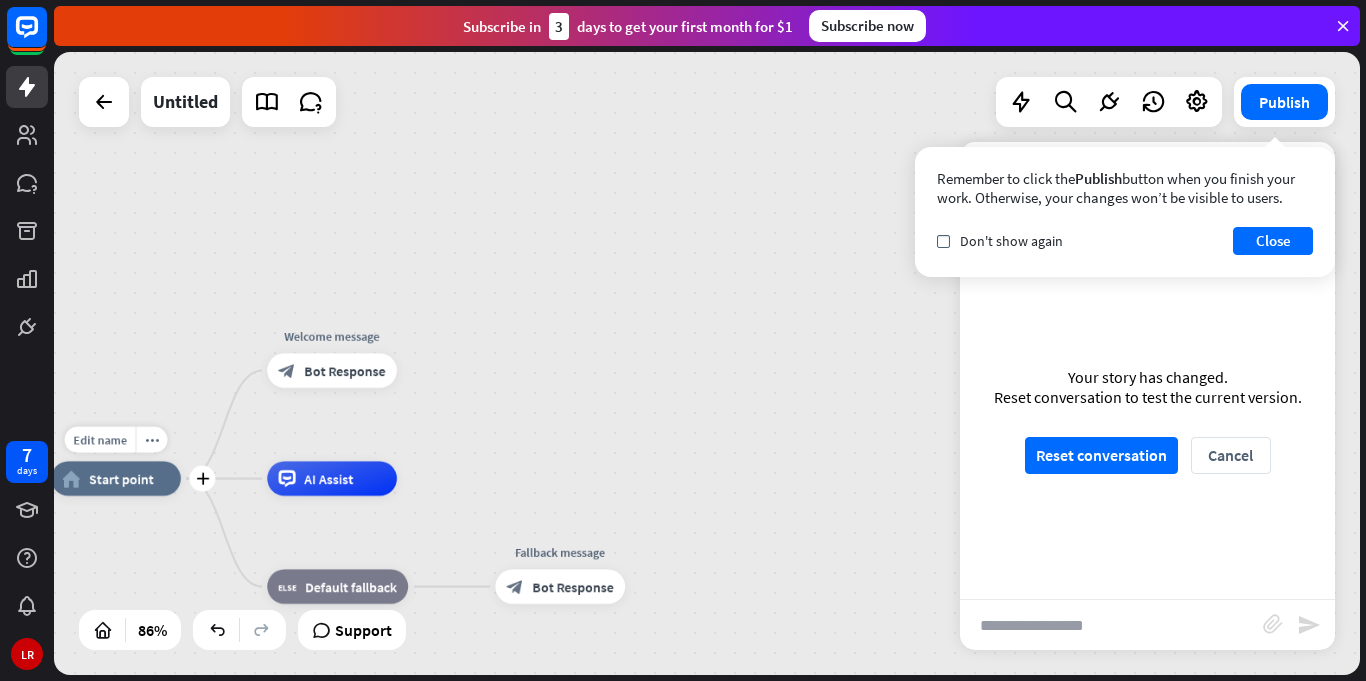 drag, startPoint x: 109, startPoint y: 493, endPoint x: 245, endPoint y: 553, distance: 148.64723 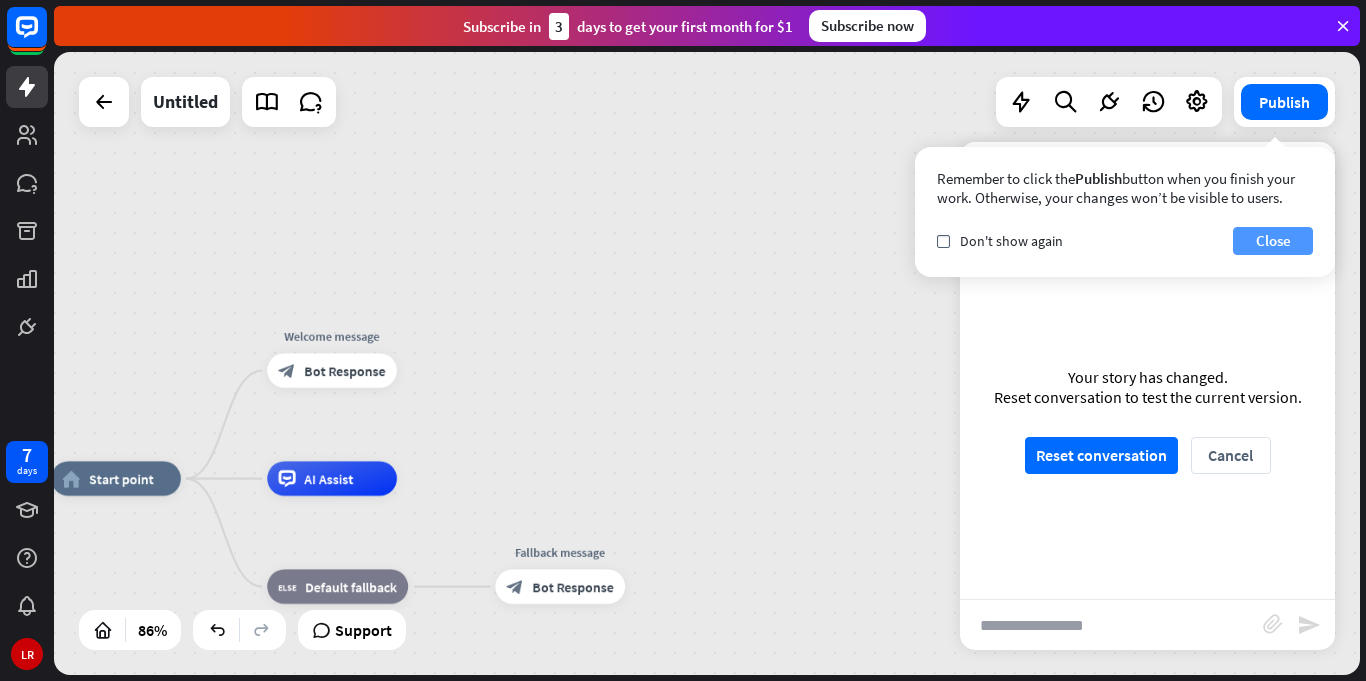 click on "Close" at bounding box center [1273, 241] 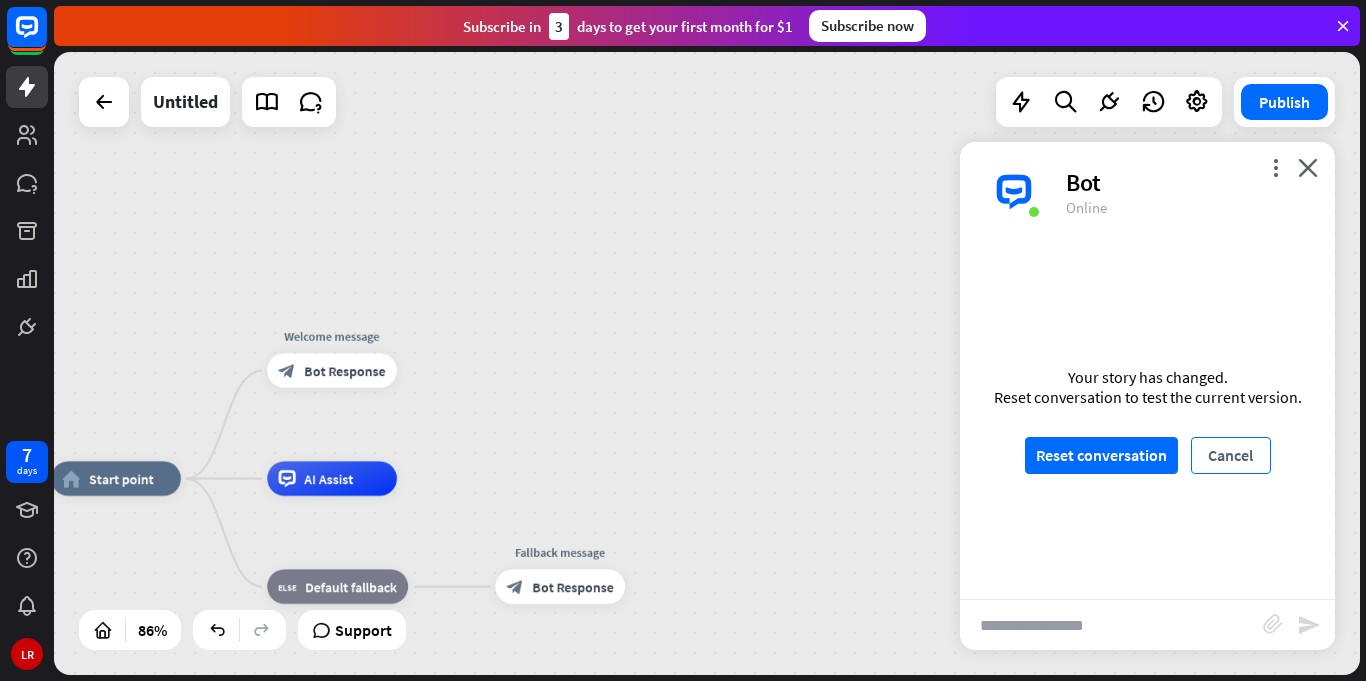 click on "Cancel" at bounding box center [1231, 455] 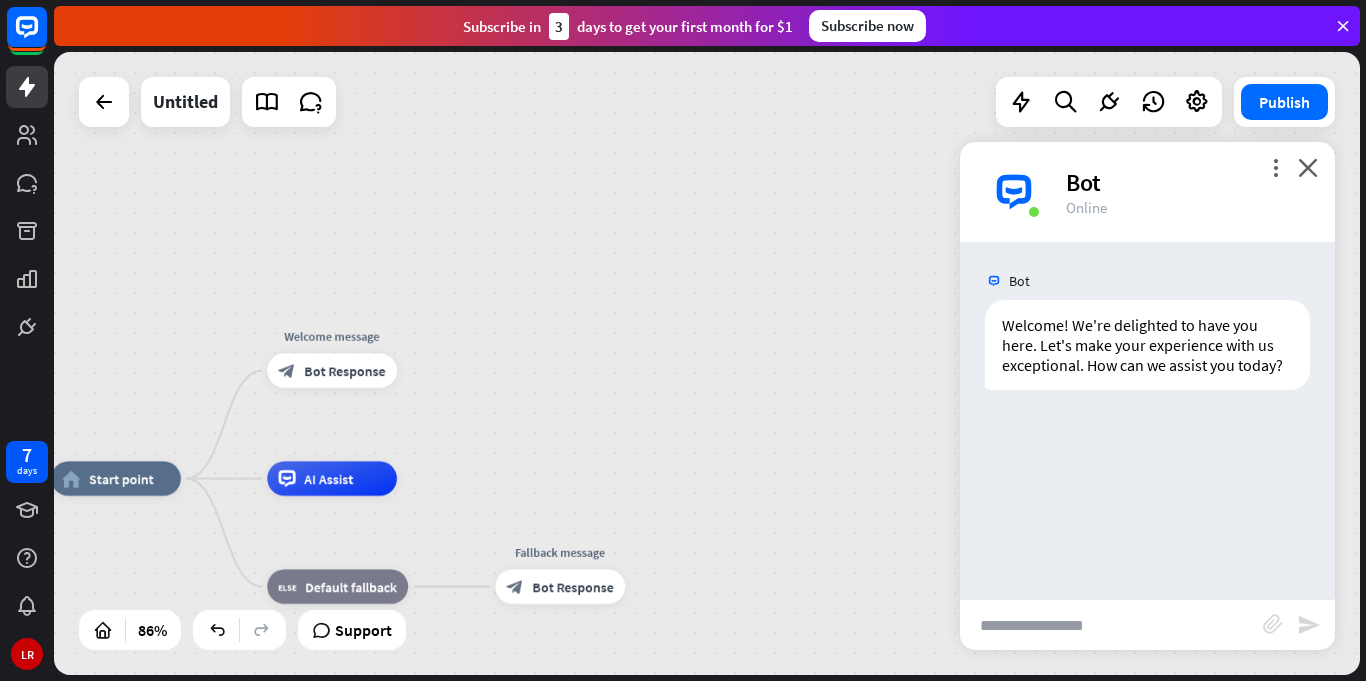 click at bounding box center [1111, 625] 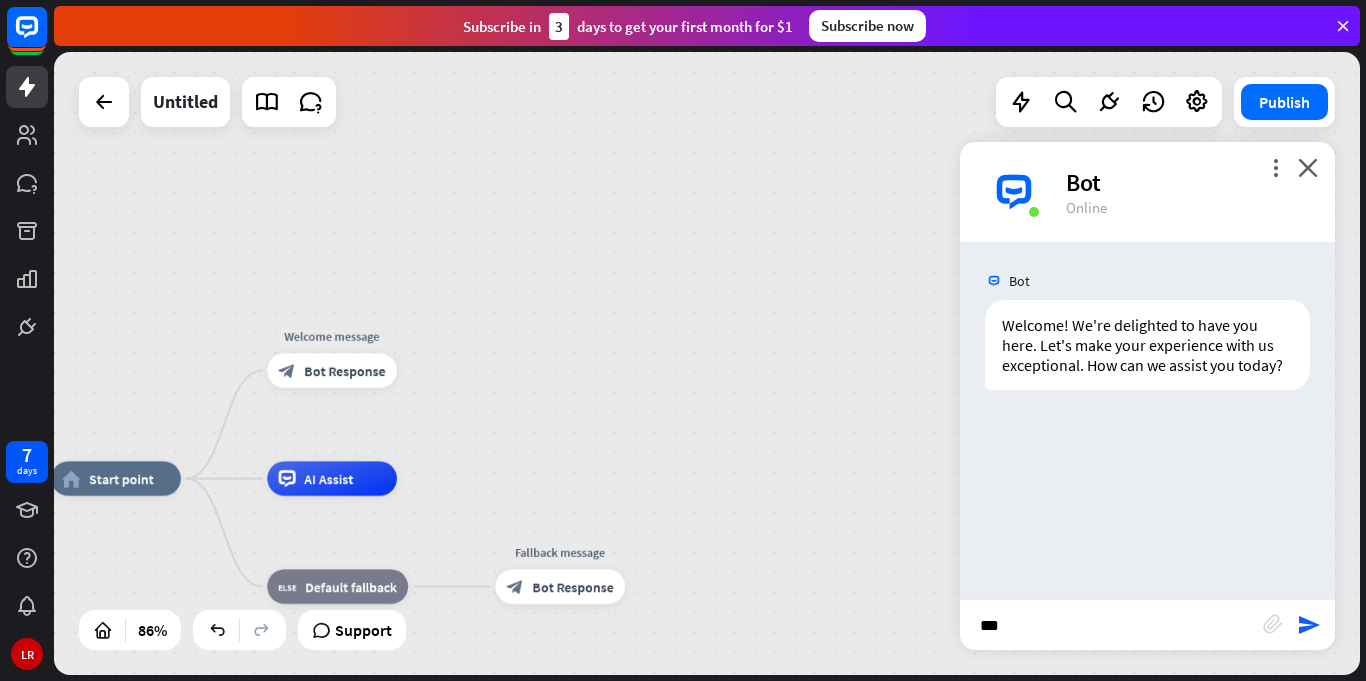 type on "****" 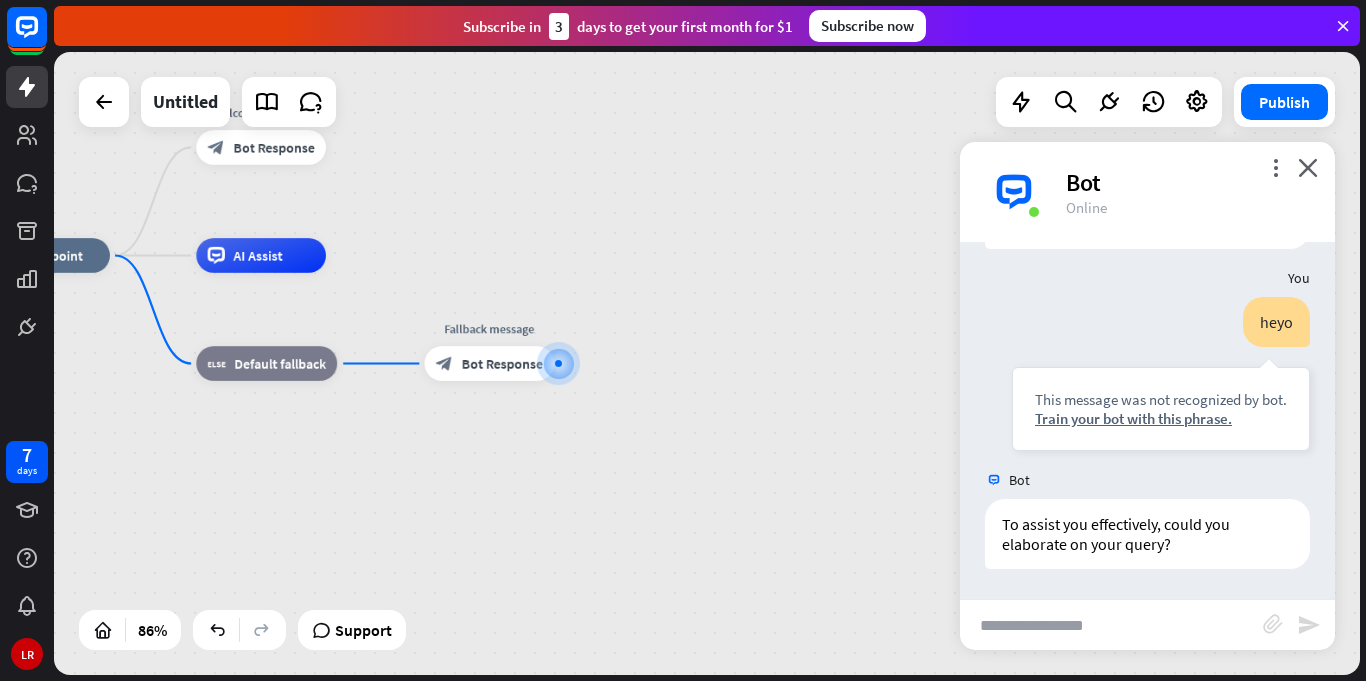 scroll, scrollTop: 141, scrollLeft: 0, axis: vertical 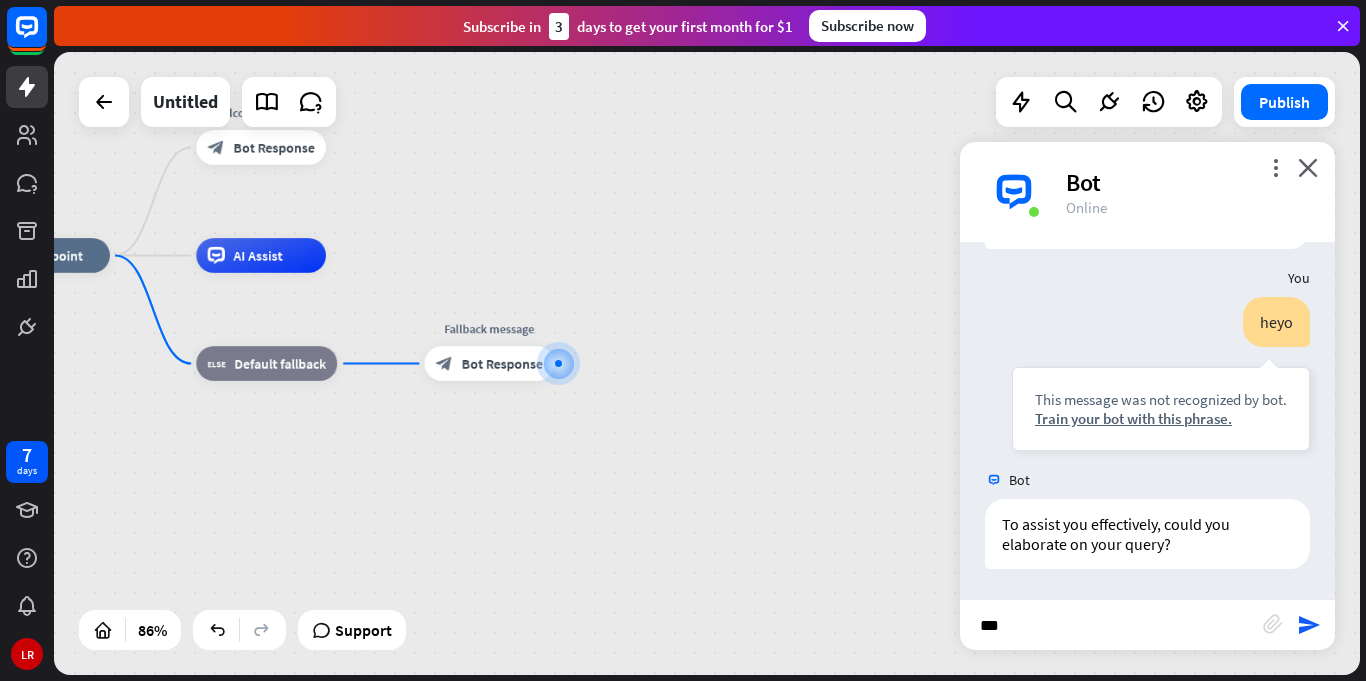 type on "****" 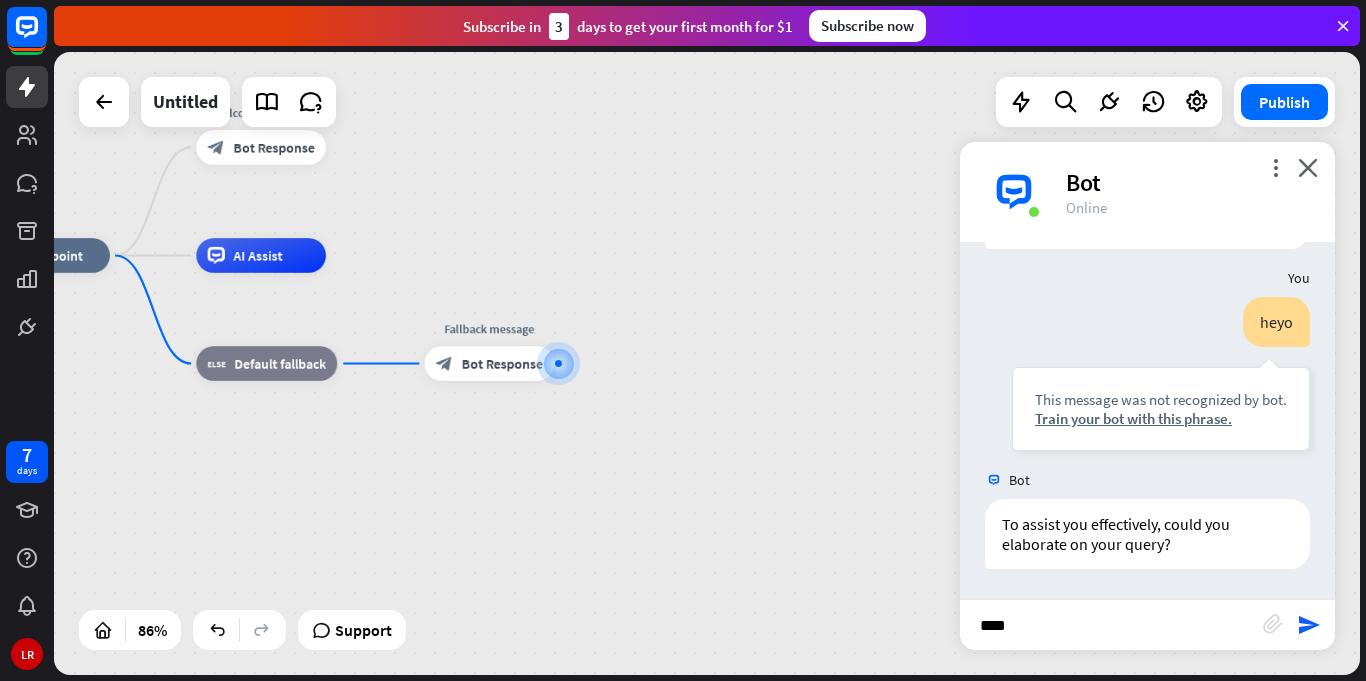 type 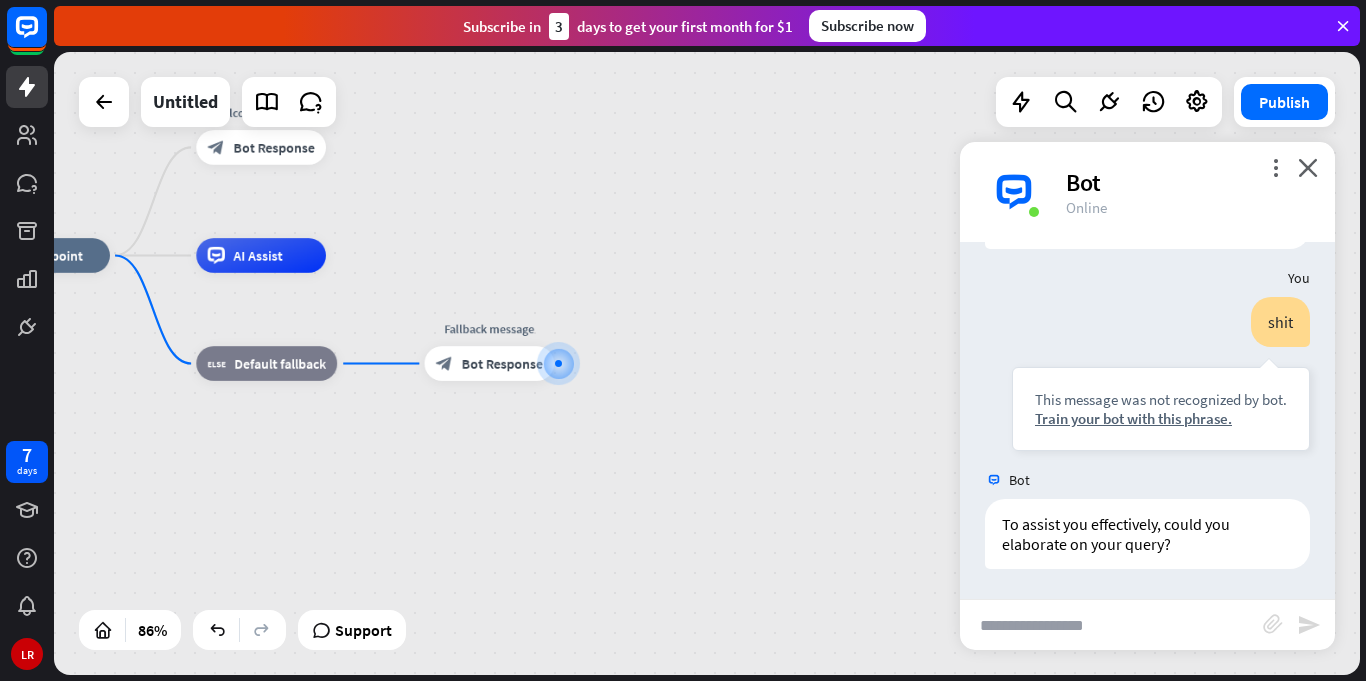 scroll, scrollTop: 461, scrollLeft: 0, axis: vertical 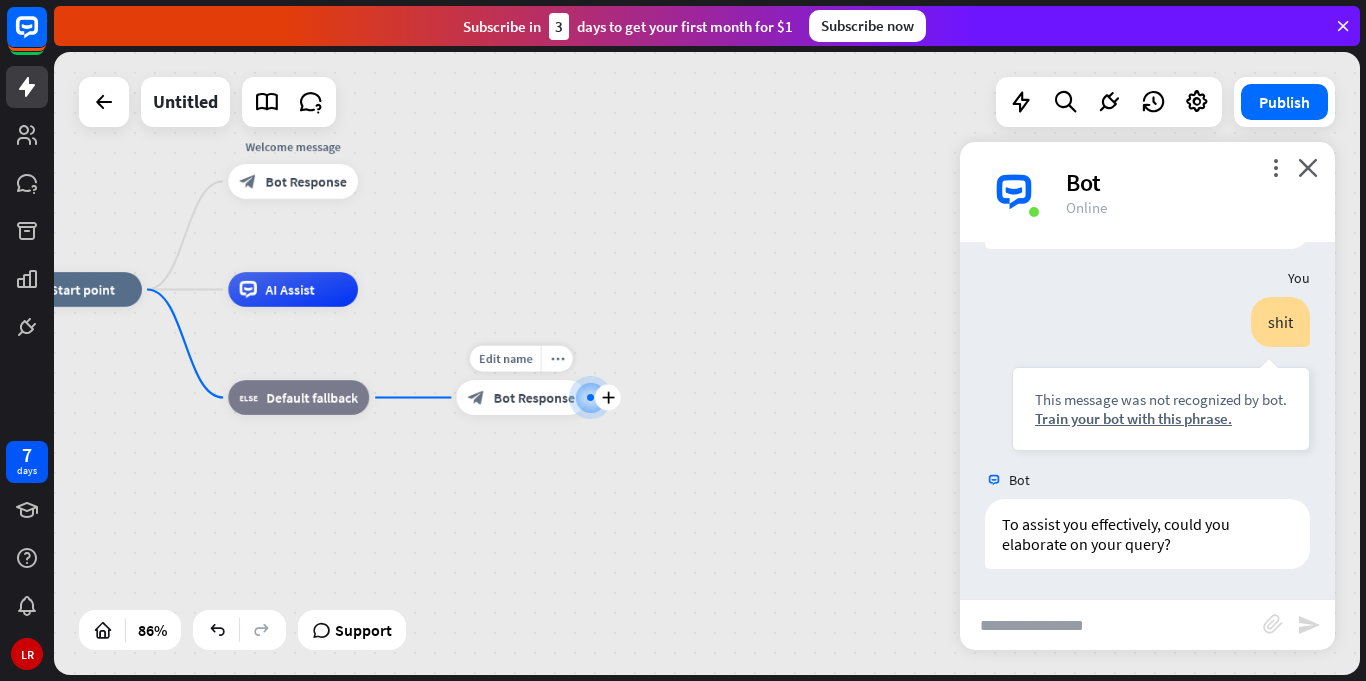 drag, startPoint x: 555, startPoint y: 365, endPoint x: 577, endPoint y: 405, distance: 45.65085 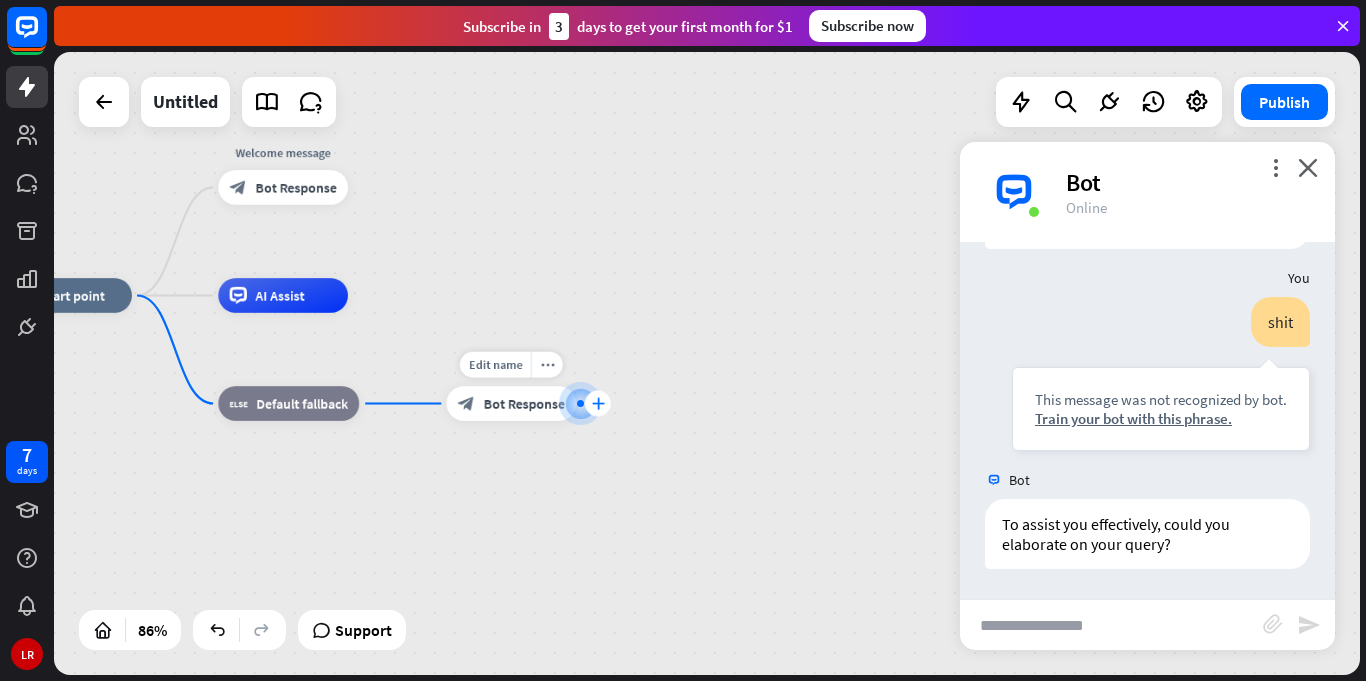 click on "plus" at bounding box center (597, 403) 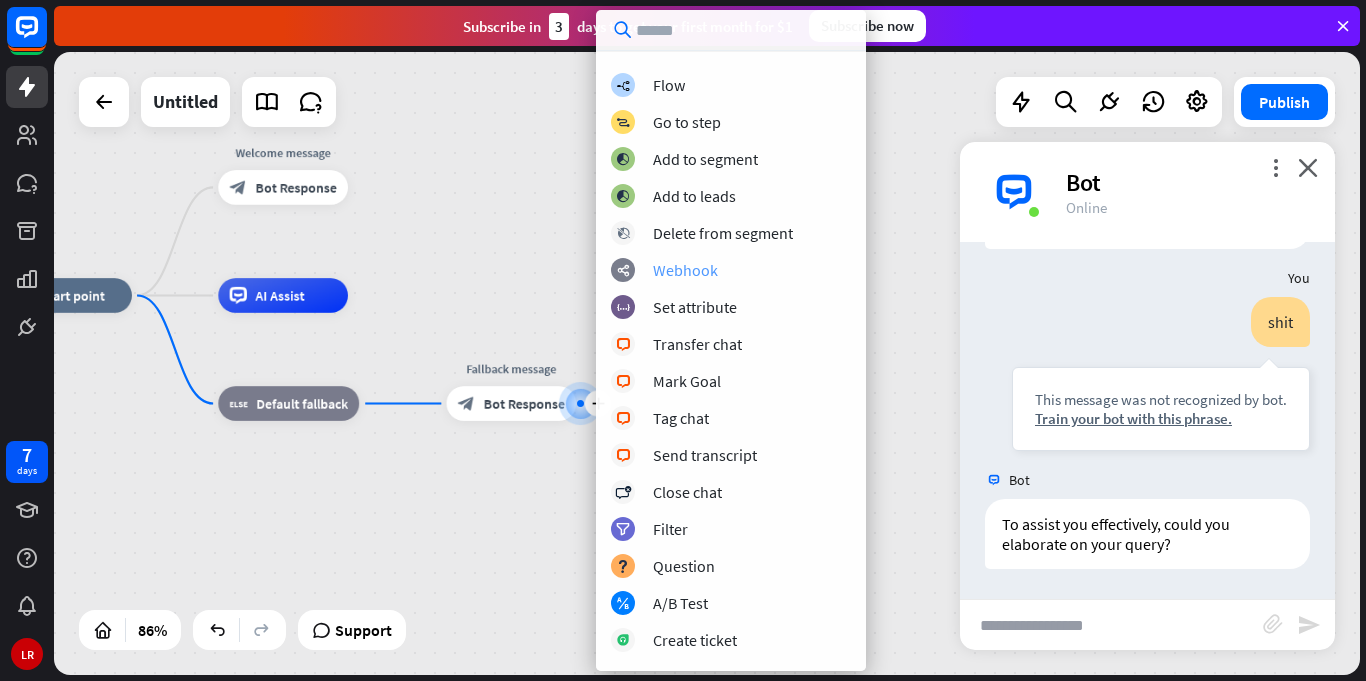 scroll, scrollTop: 0, scrollLeft: 0, axis: both 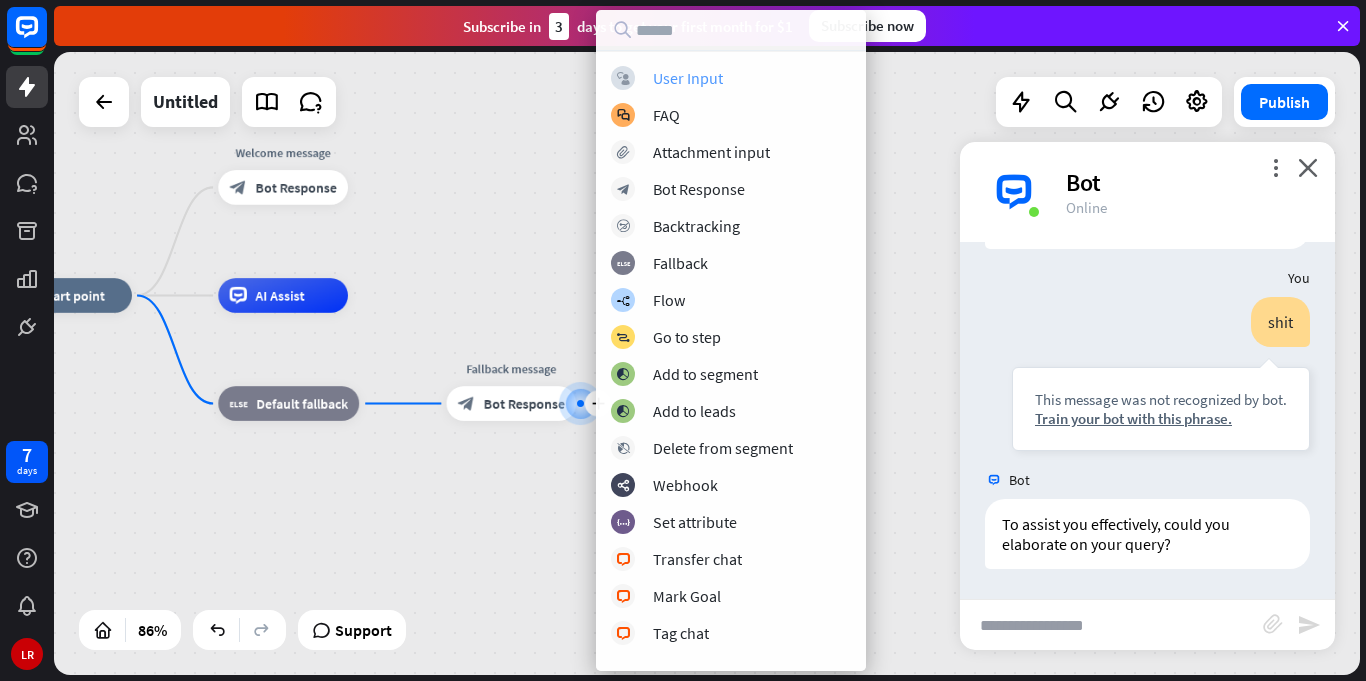 click on "User Input" at bounding box center (688, 78) 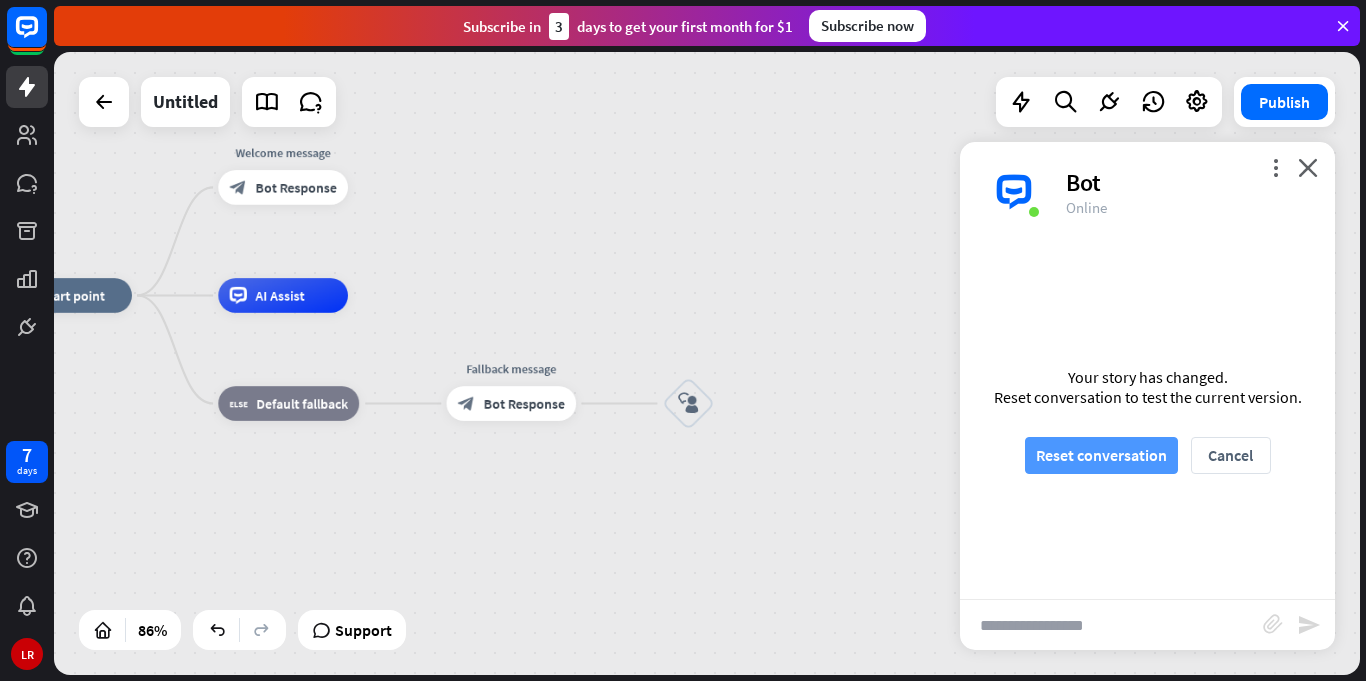 click on "Reset conversation" at bounding box center (1101, 455) 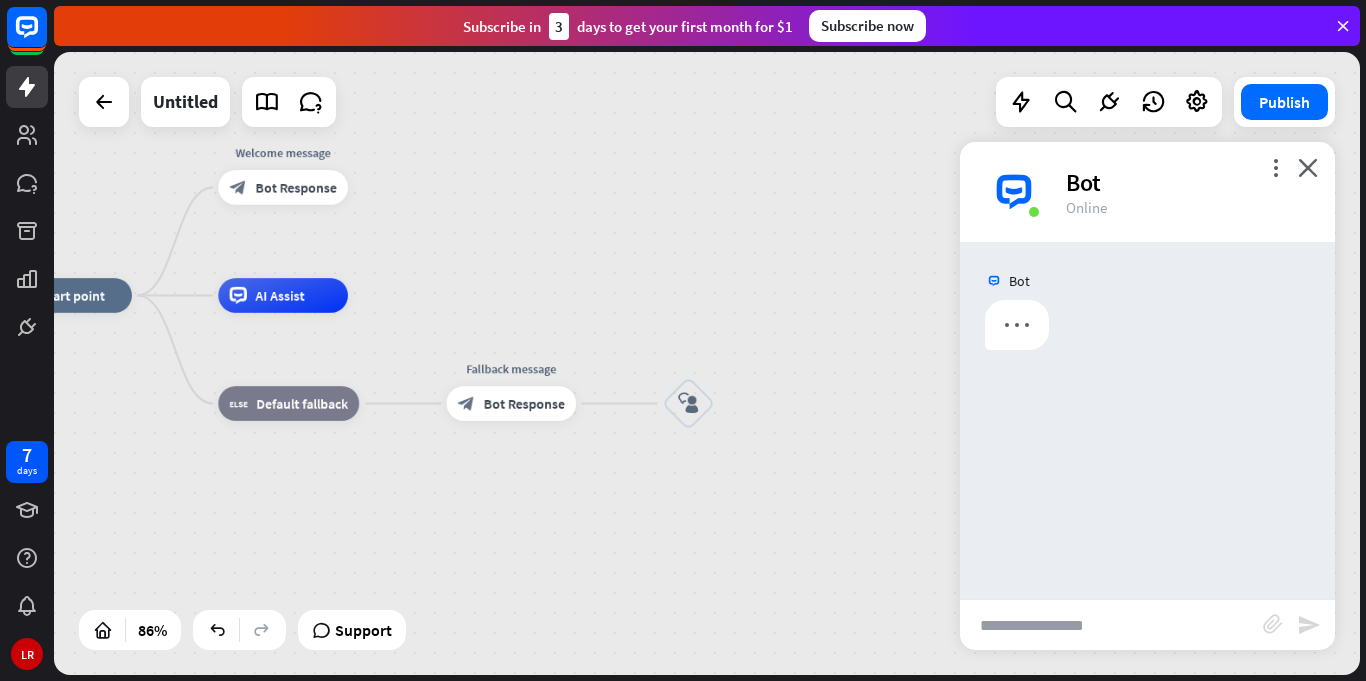 scroll, scrollTop: 0, scrollLeft: 0, axis: both 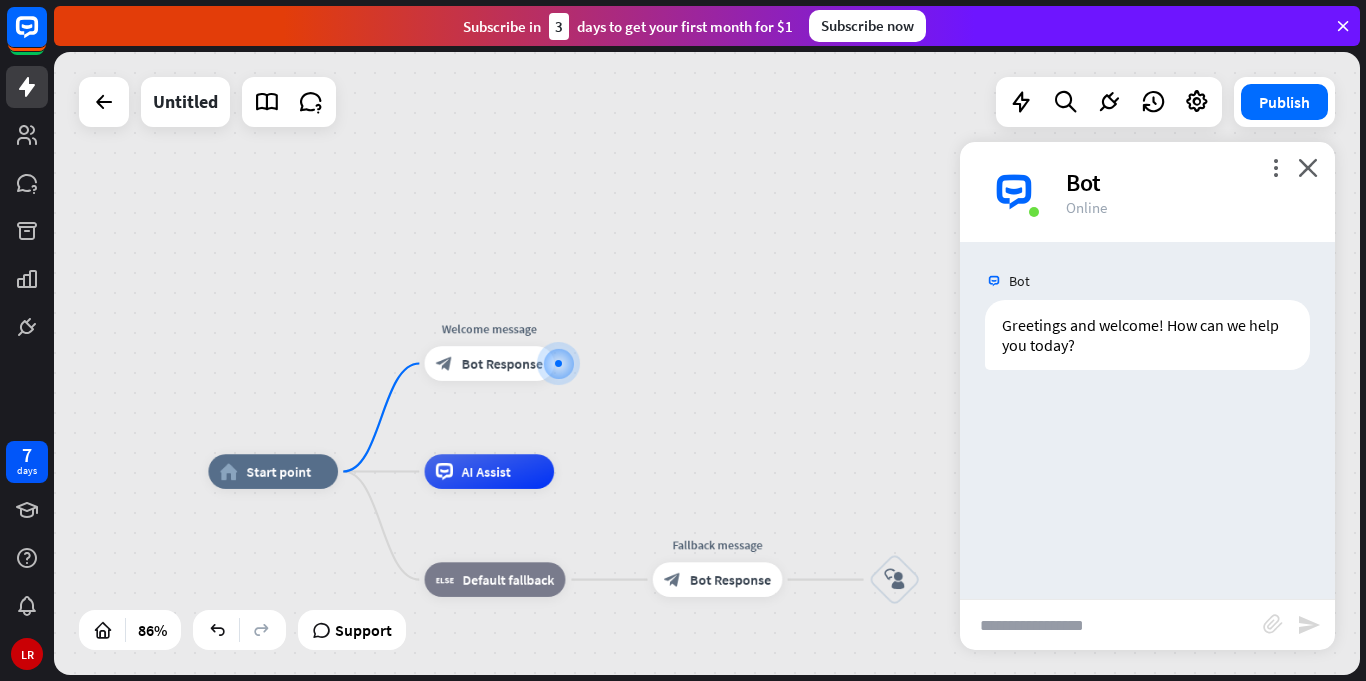 drag, startPoint x: 887, startPoint y: 558, endPoint x: 814, endPoint y: 501, distance: 92.61749 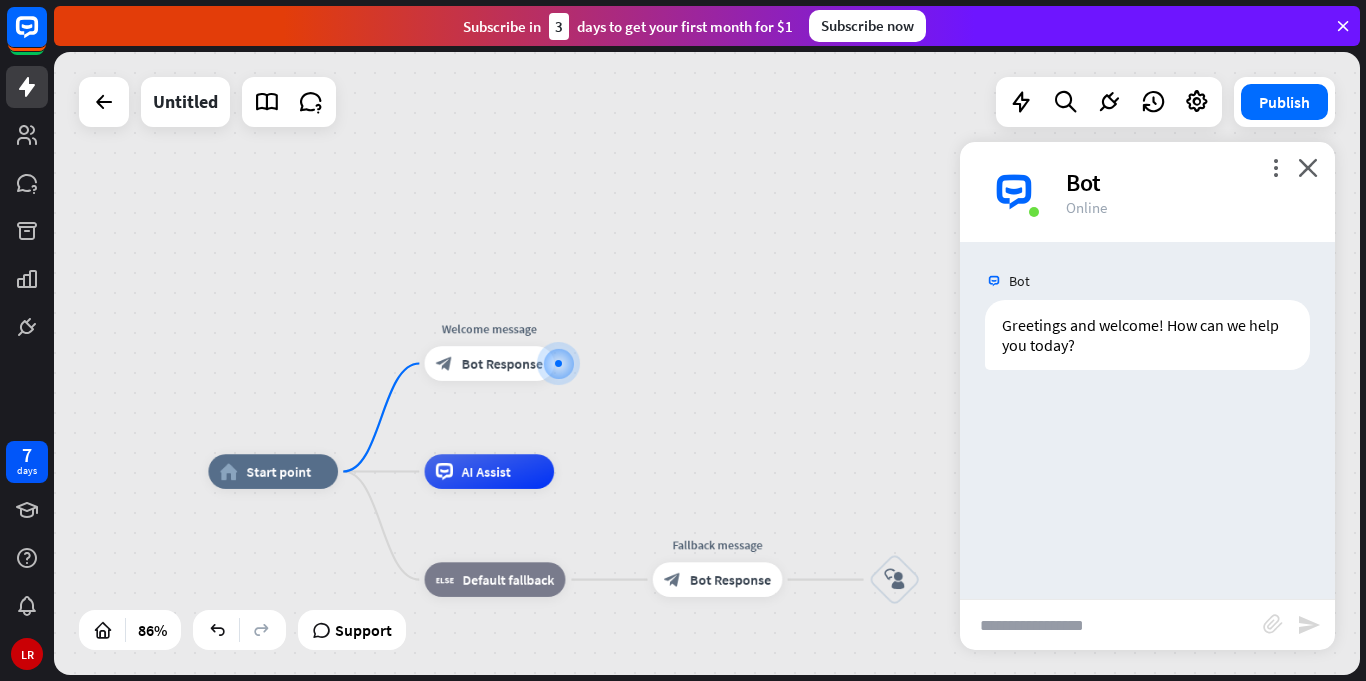click on "home_2   Start point                 Welcome message   block_bot_response   Bot Response                         AI Assist                   block_fallback   Default fallback                 Fallback message   block_bot_response   Bot Response       Edit name   more_horiz             block_user_input" at bounding box center (772, 741) 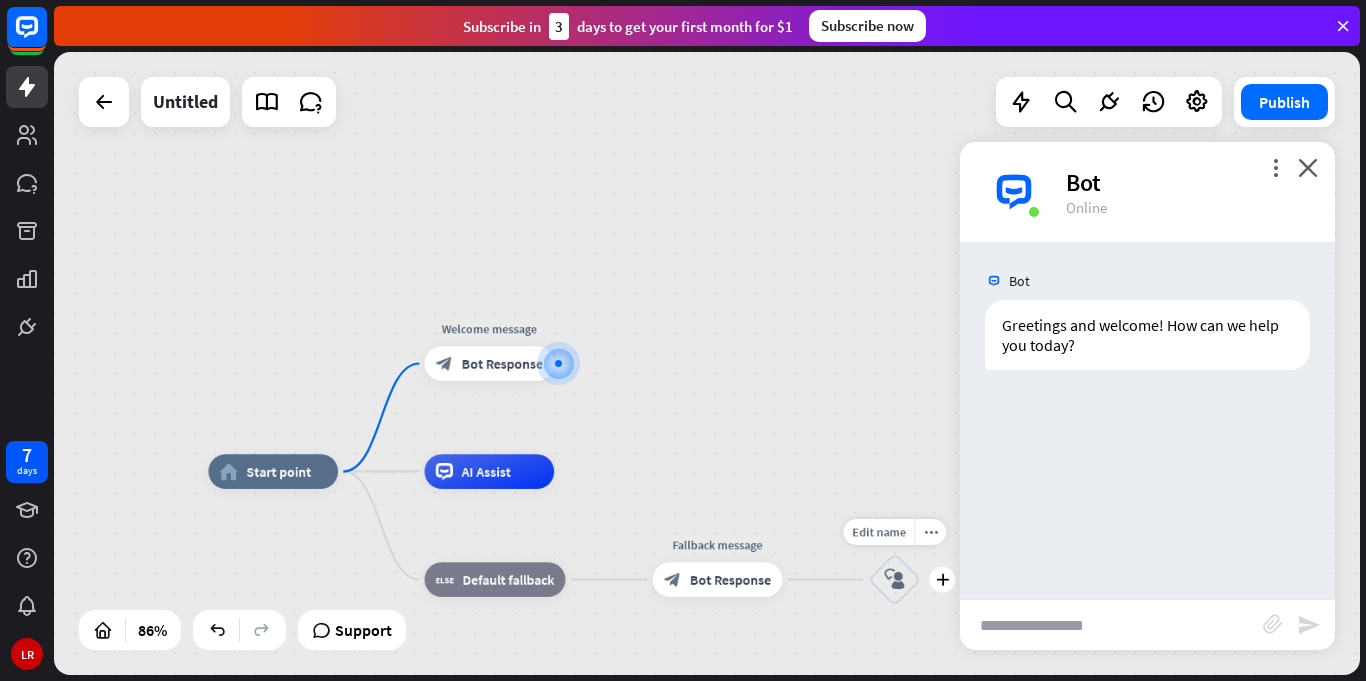 click on "block_user_input" at bounding box center [895, 580] 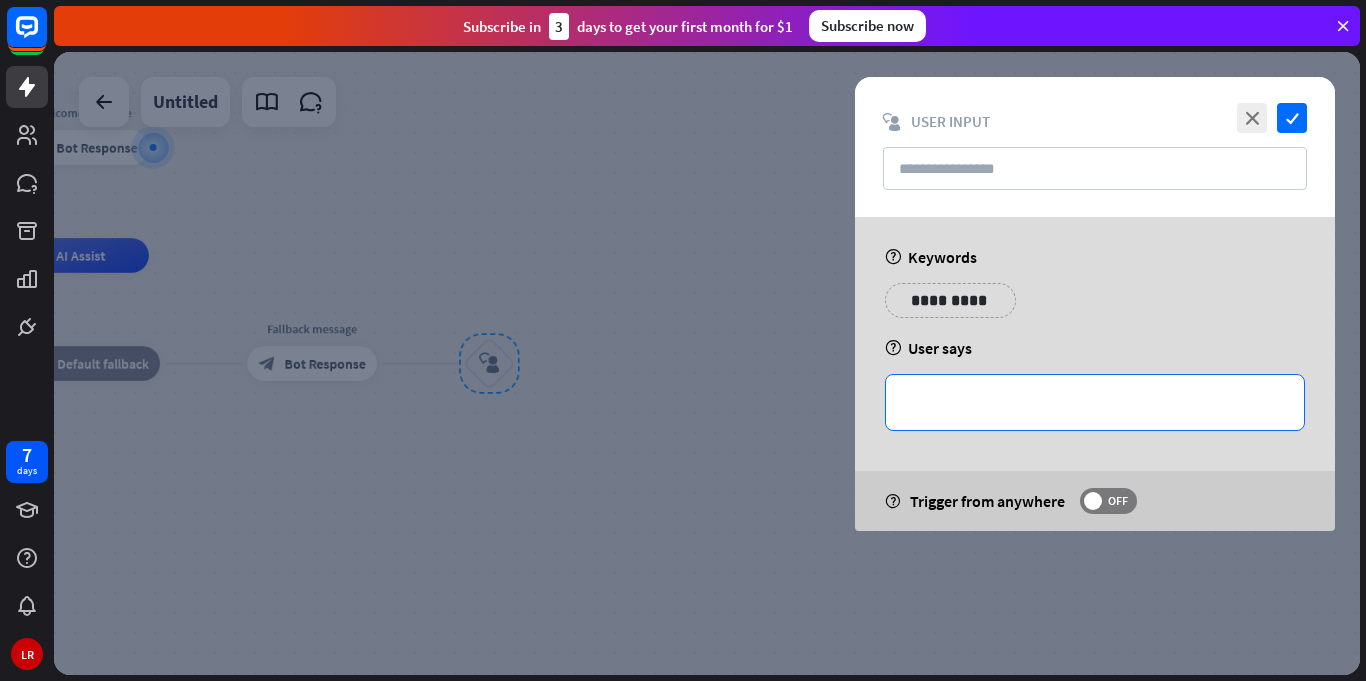click on "**********" at bounding box center (1095, 402) 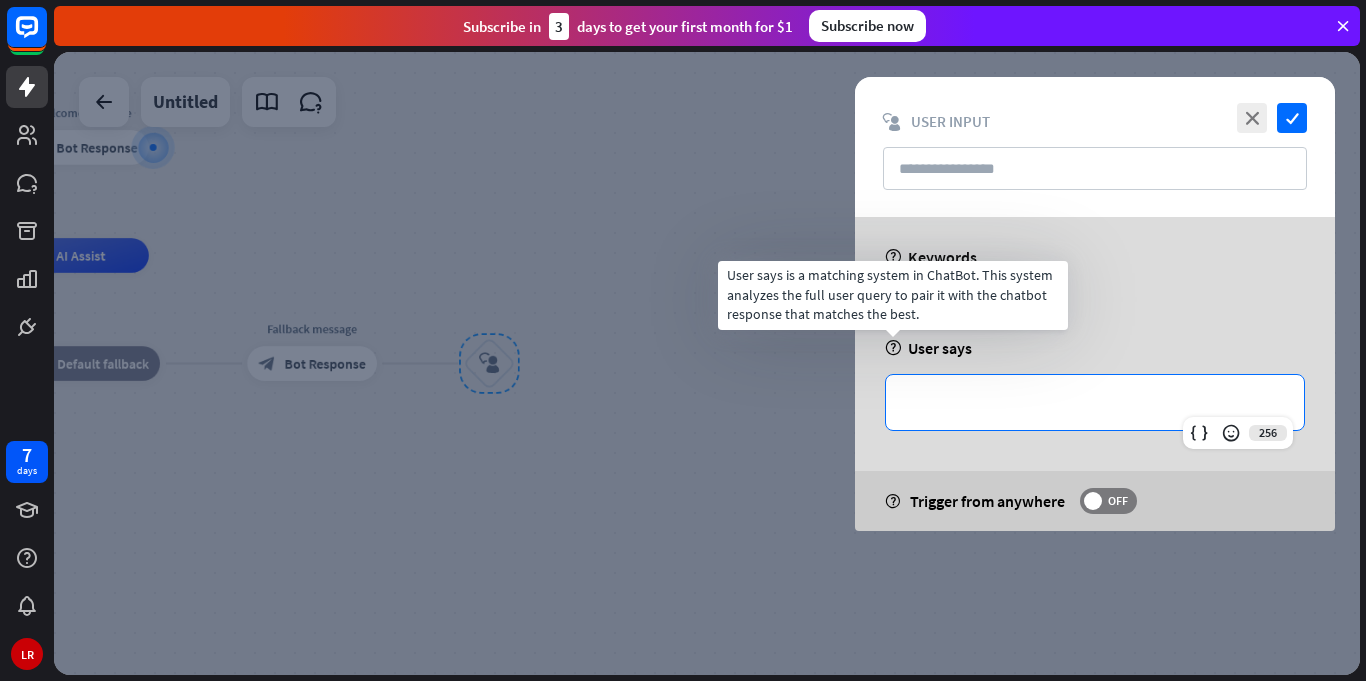 type 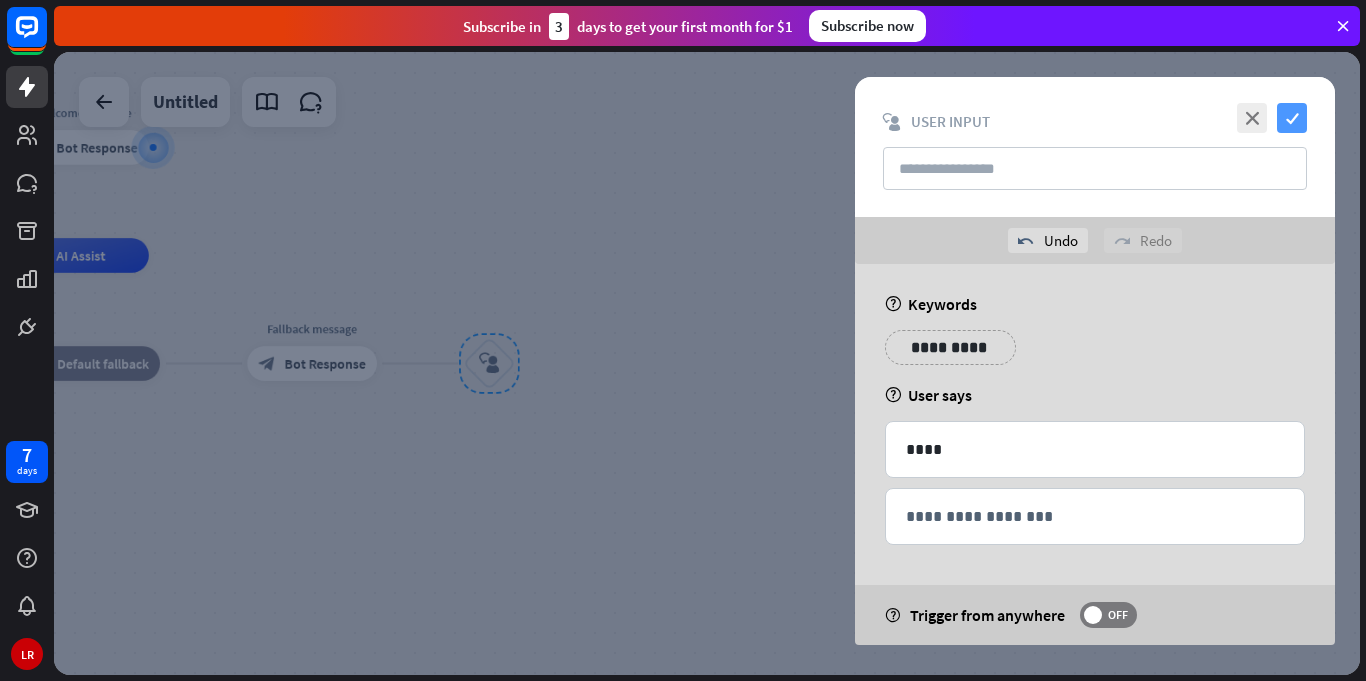 click on "check" at bounding box center [1292, 118] 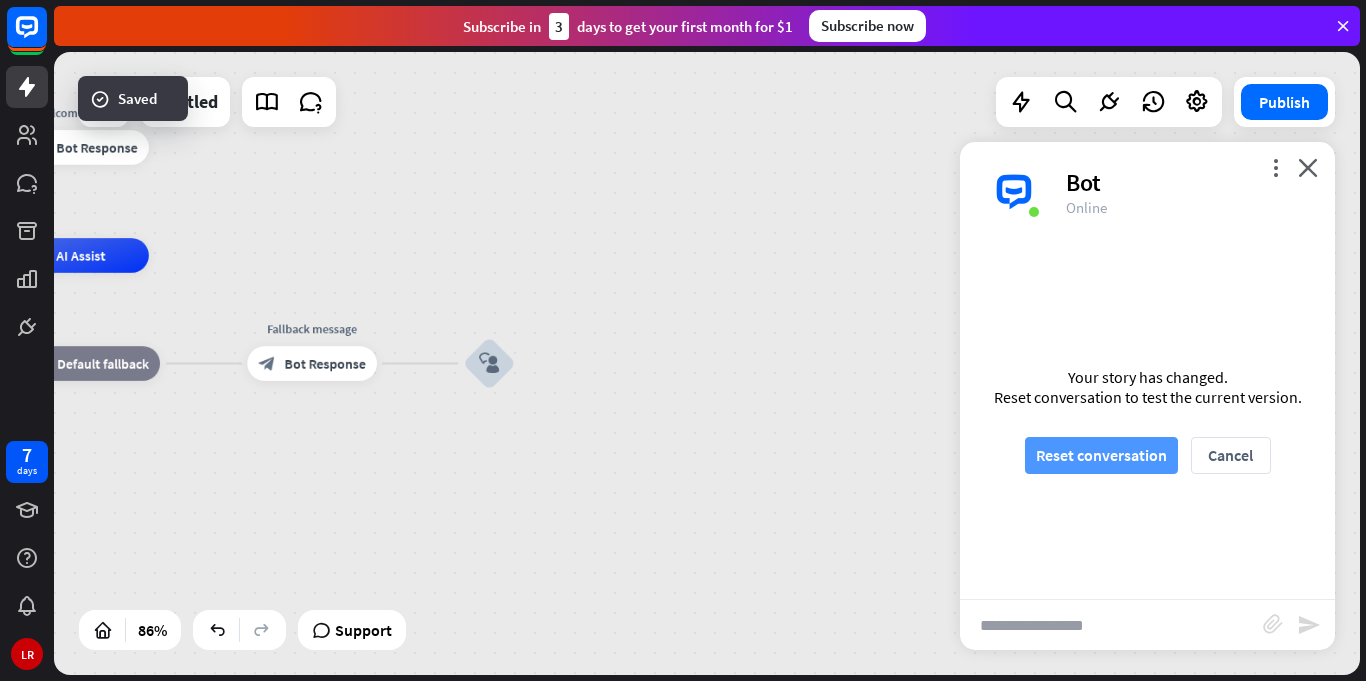 click on "Reset conversation" at bounding box center (1101, 455) 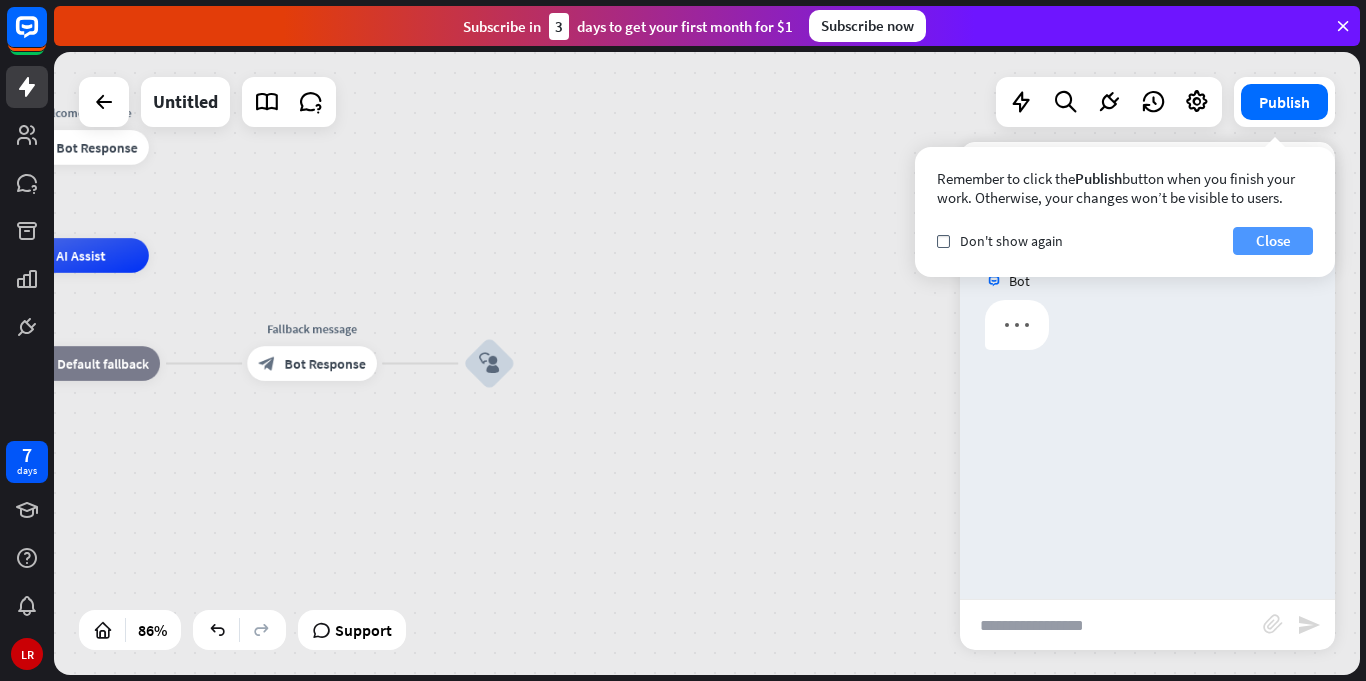 click on "Close" at bounding box center (1273, 241) 